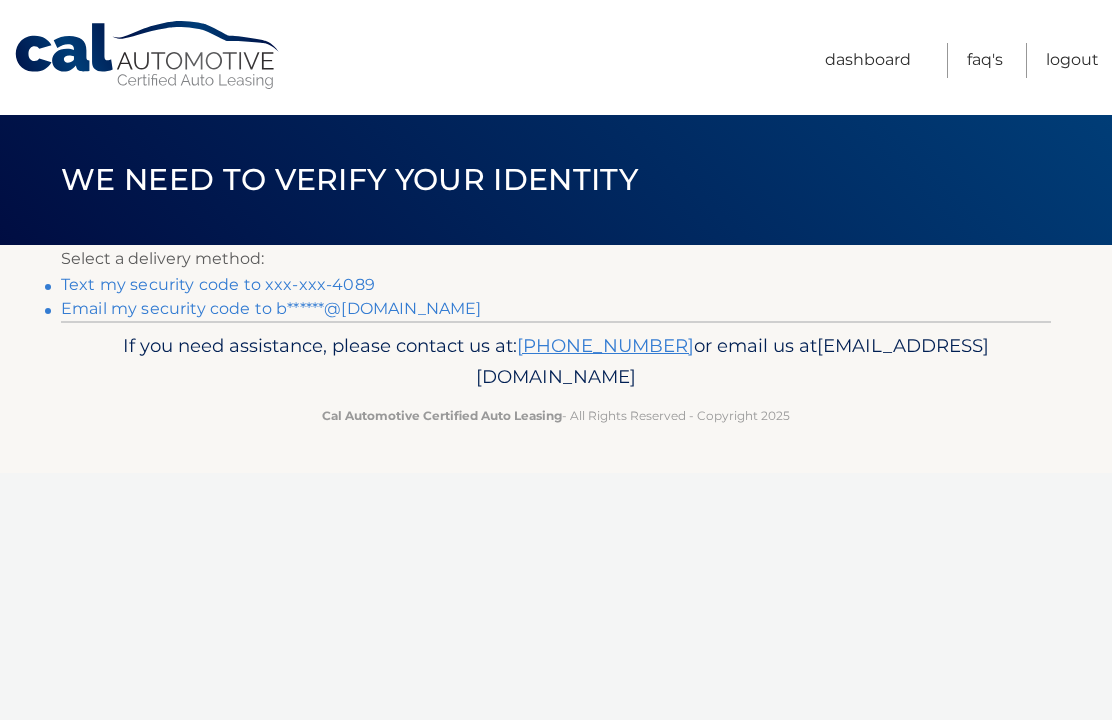 scroll, scrollTop: 0, scrollLeft: 0, axis: both 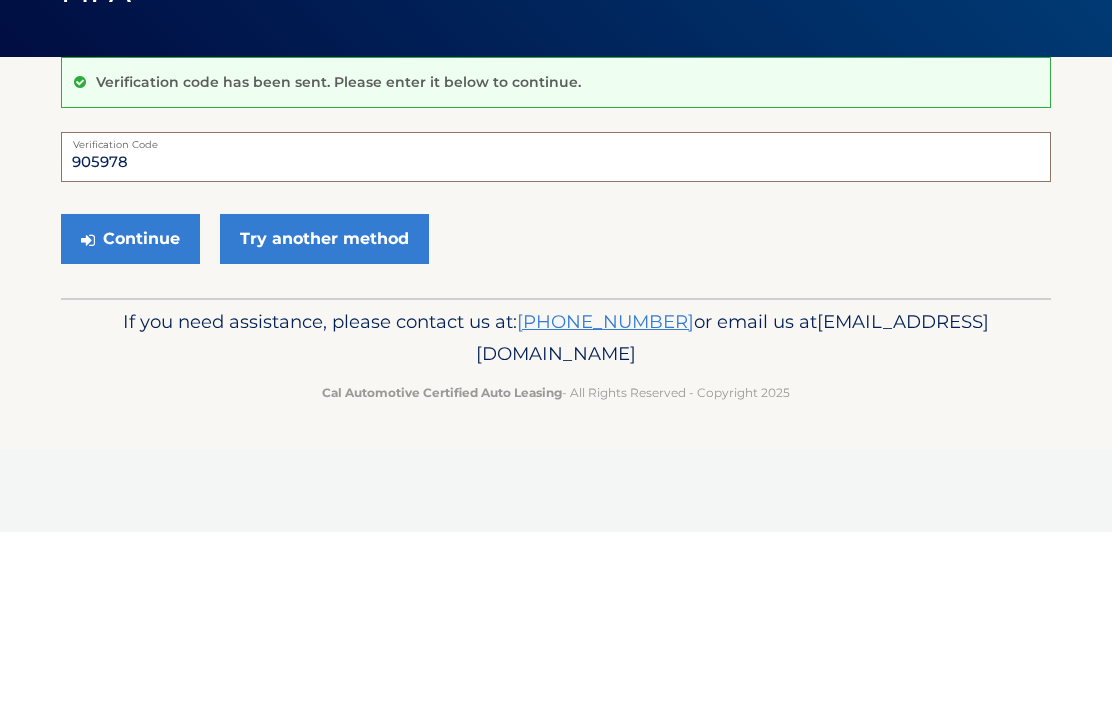 type on "905978" 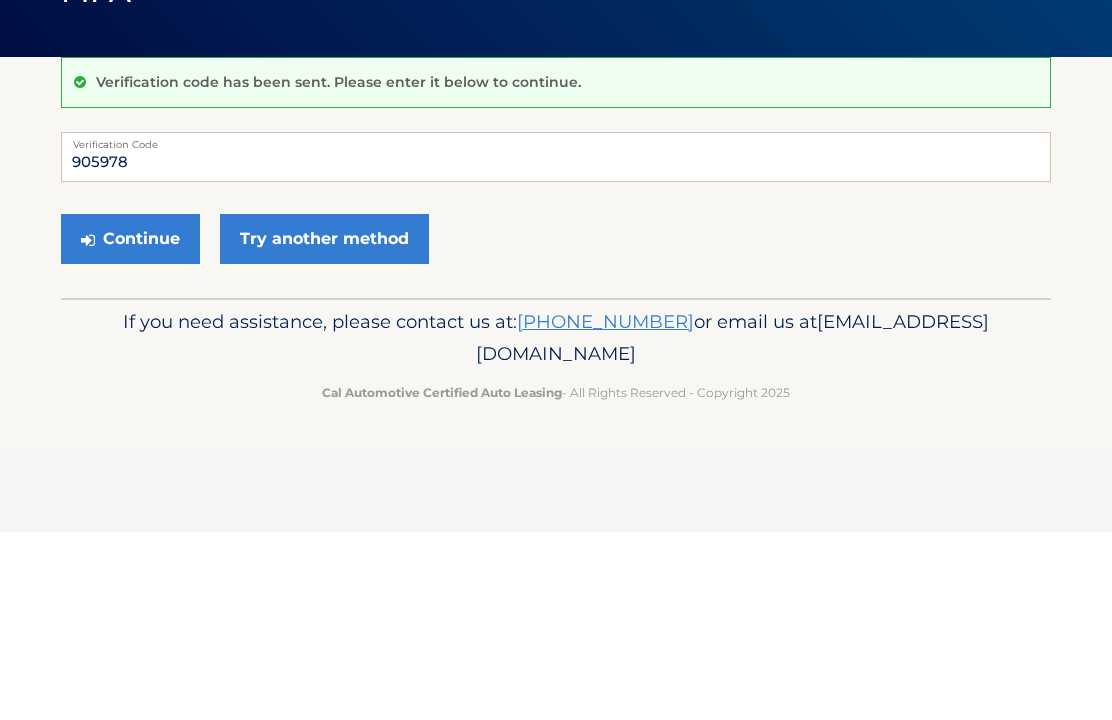 click on "Continue" at bounding box center [130, 427] 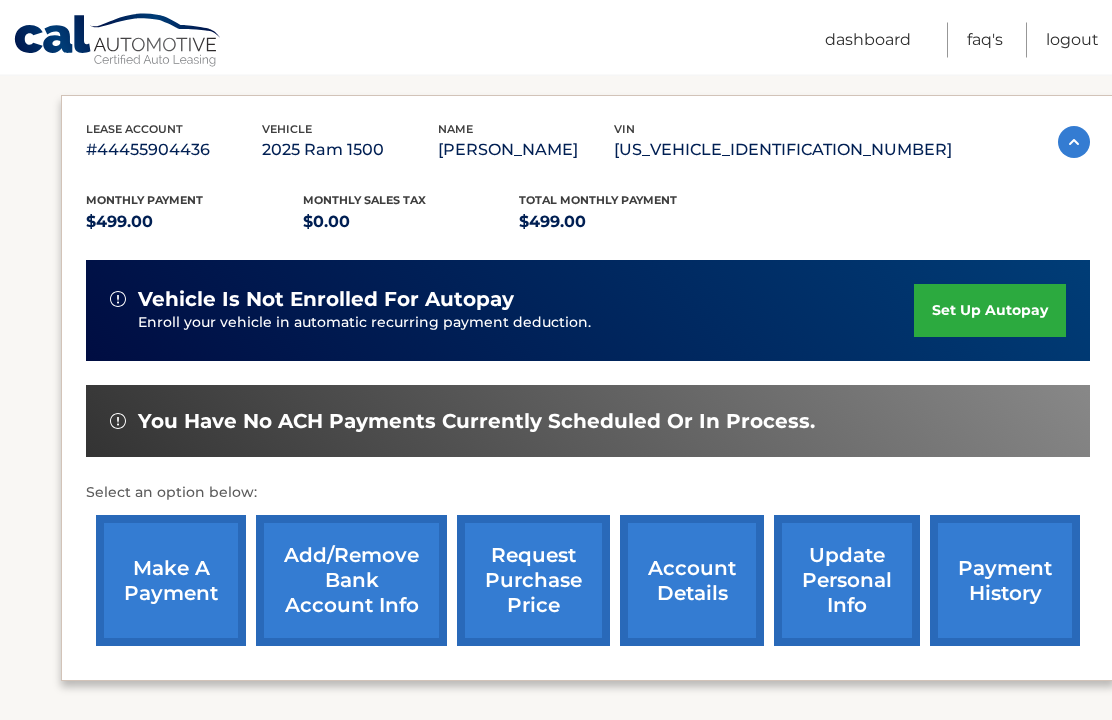 scroll, scrollTop: 322, scrollLeft: 0, axis: vertical 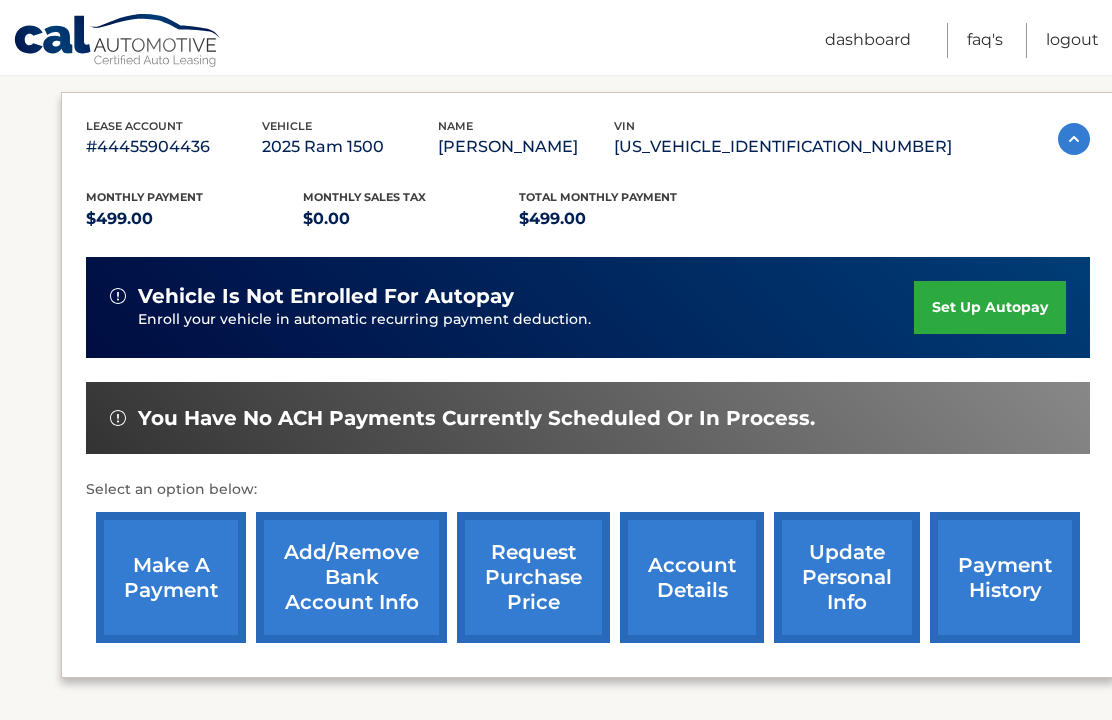 click on "make a payment" at bounding box center (171, 577) 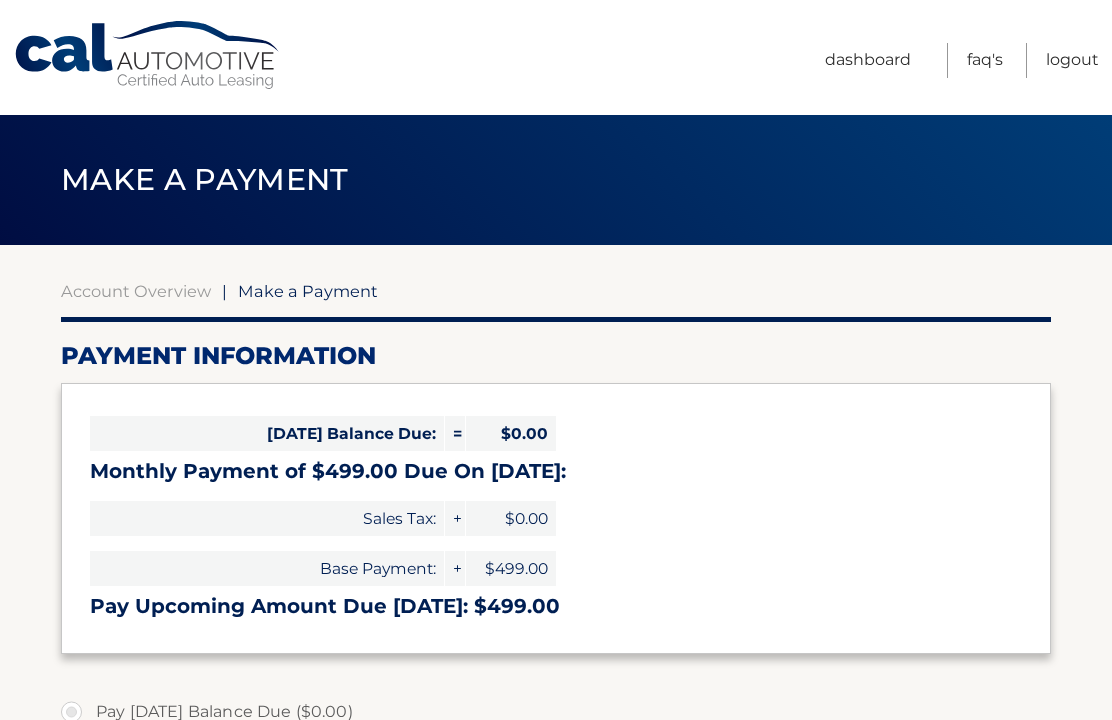 select on "NmRkMTRiZWYtZTZjNS00MGIxLWJjNTItZTczMTlkNWVkMjM3" 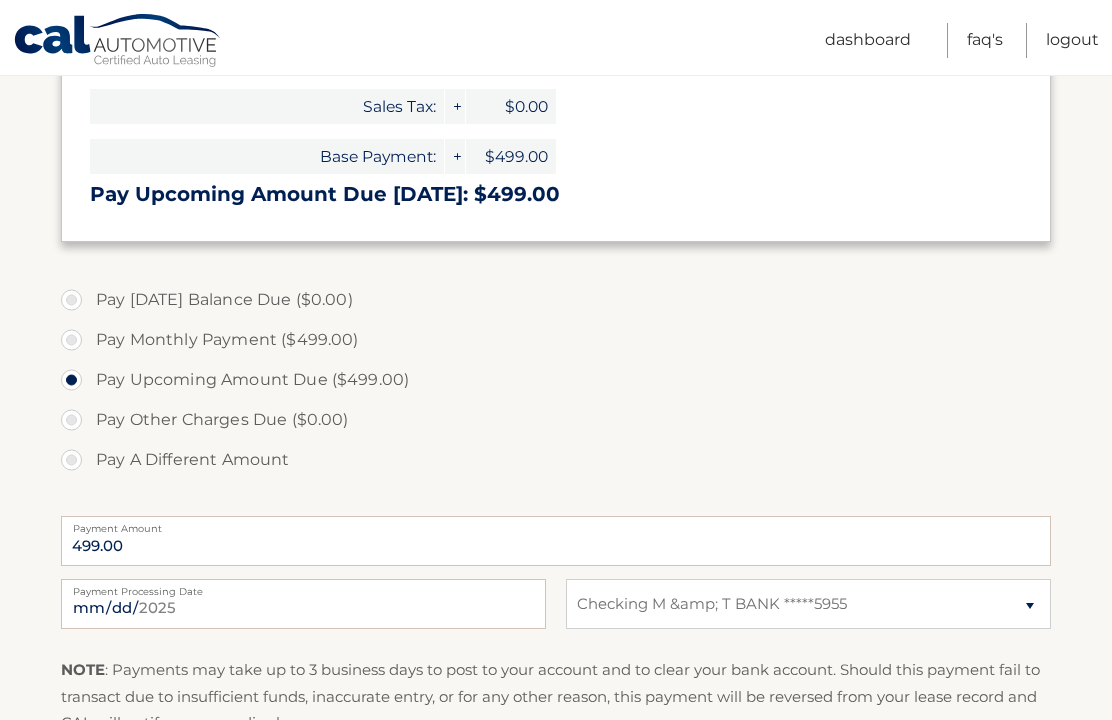 scroll, scrollTop: 475, scrollLeft: 0, axis: vertical 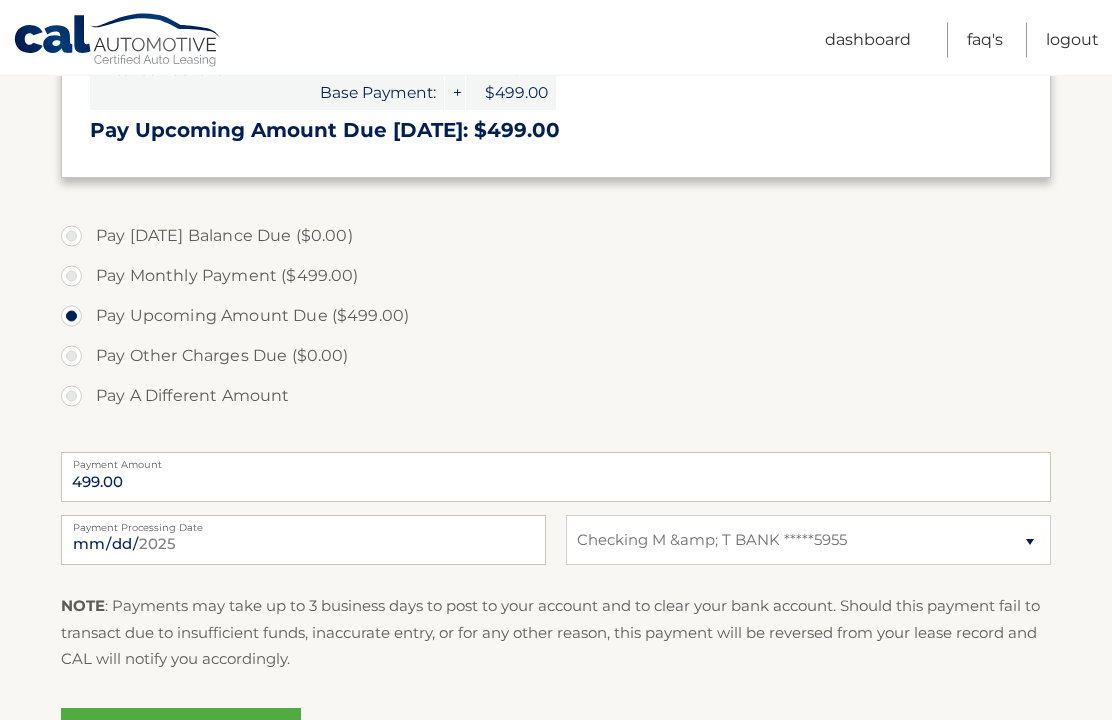 click on "Submit One Time Payment" at bounding box center (181, 741) 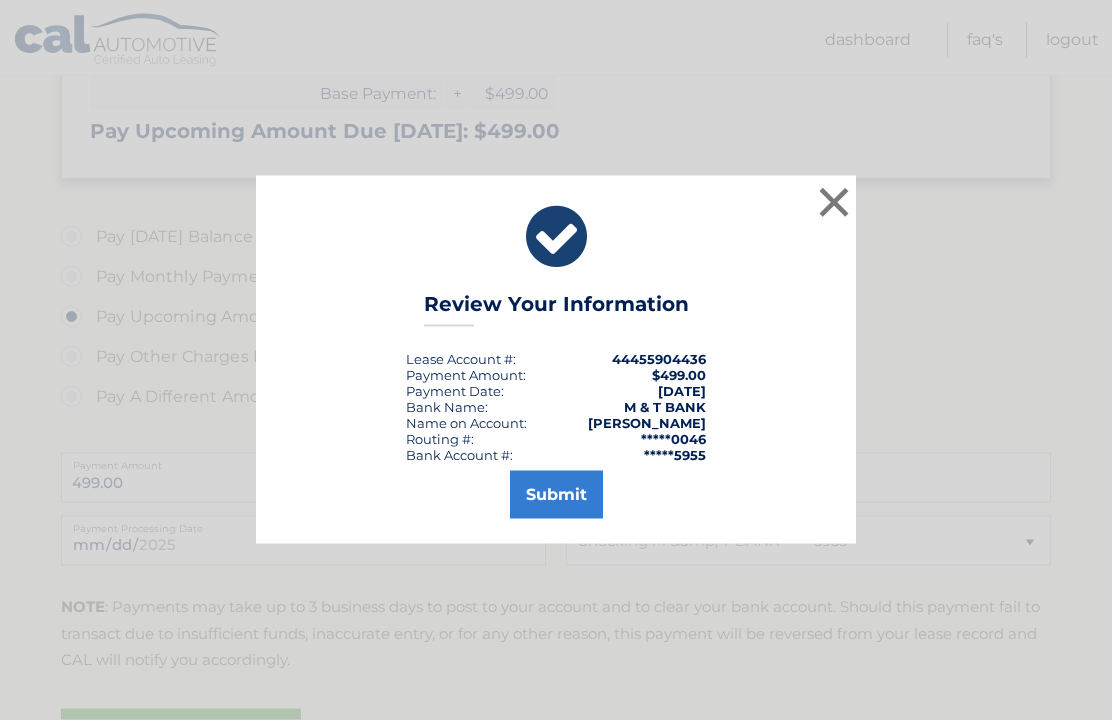 scroll, scrollTop: 476, scrollLeft: 0, axis: vertical 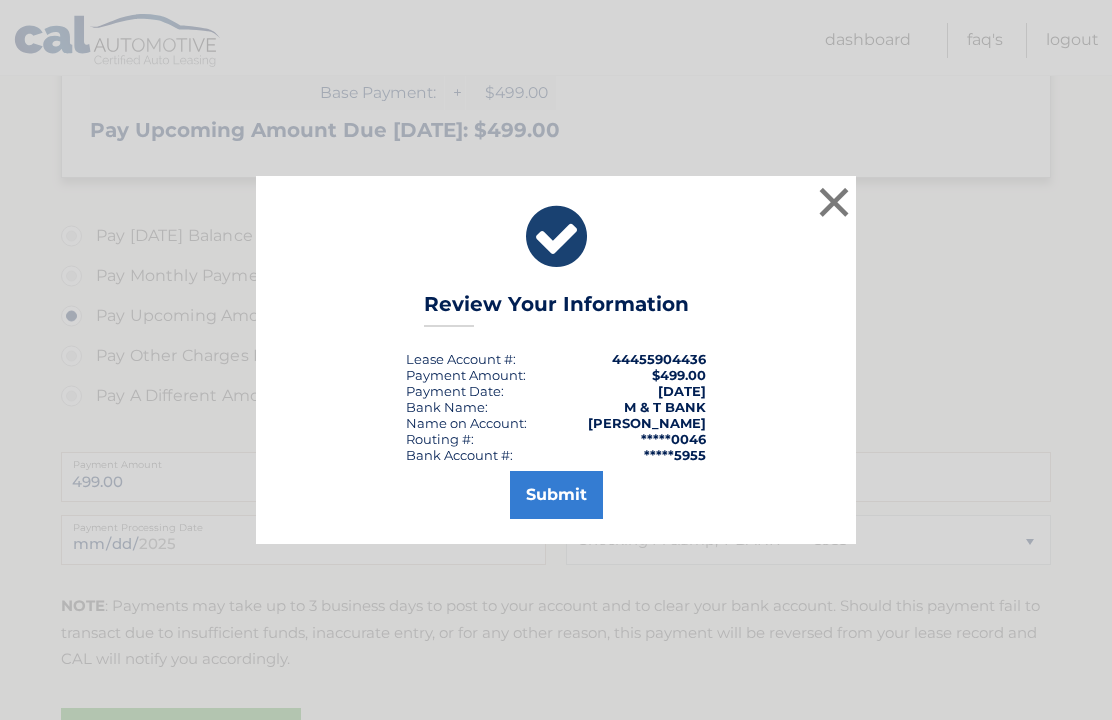 click on "Submit" at bounding box center (556, 495) 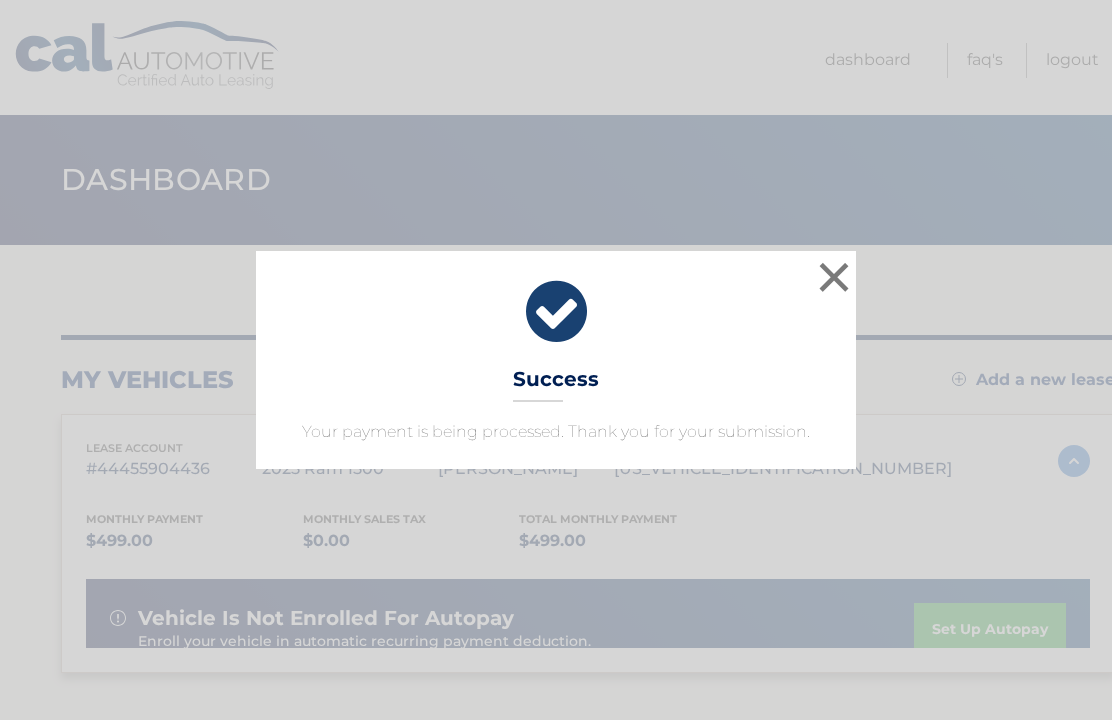 scroll, scrollTop: 0, scrollLeft: 0, axis: both 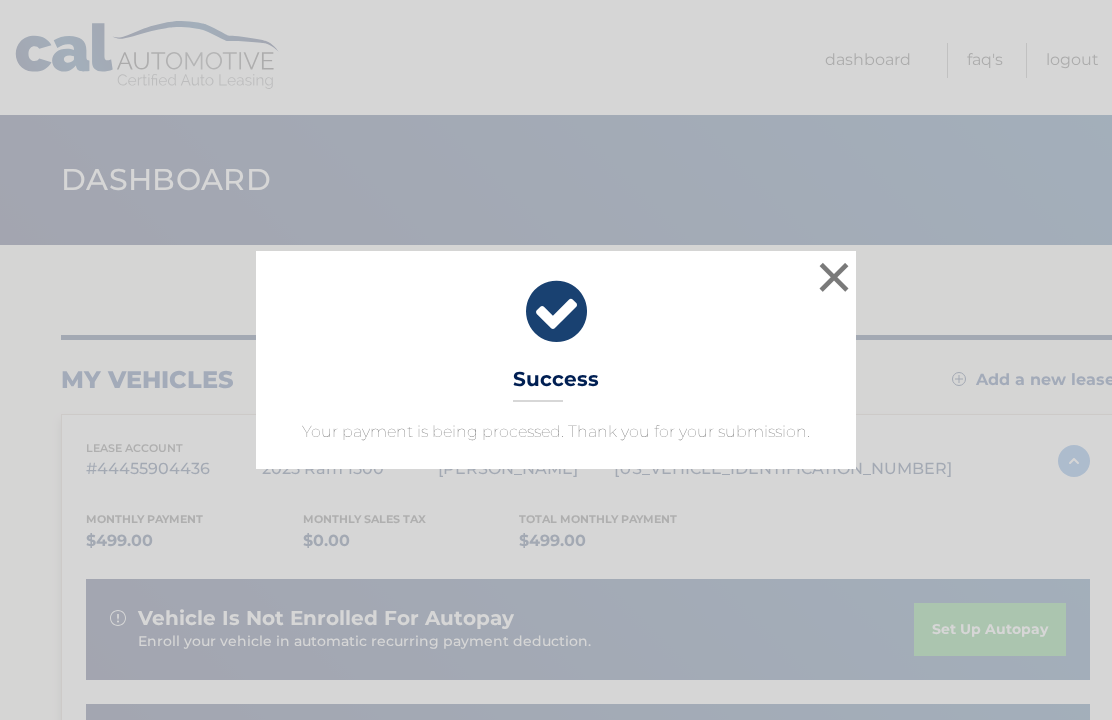 click on "×" at bounding box center (834, 277) 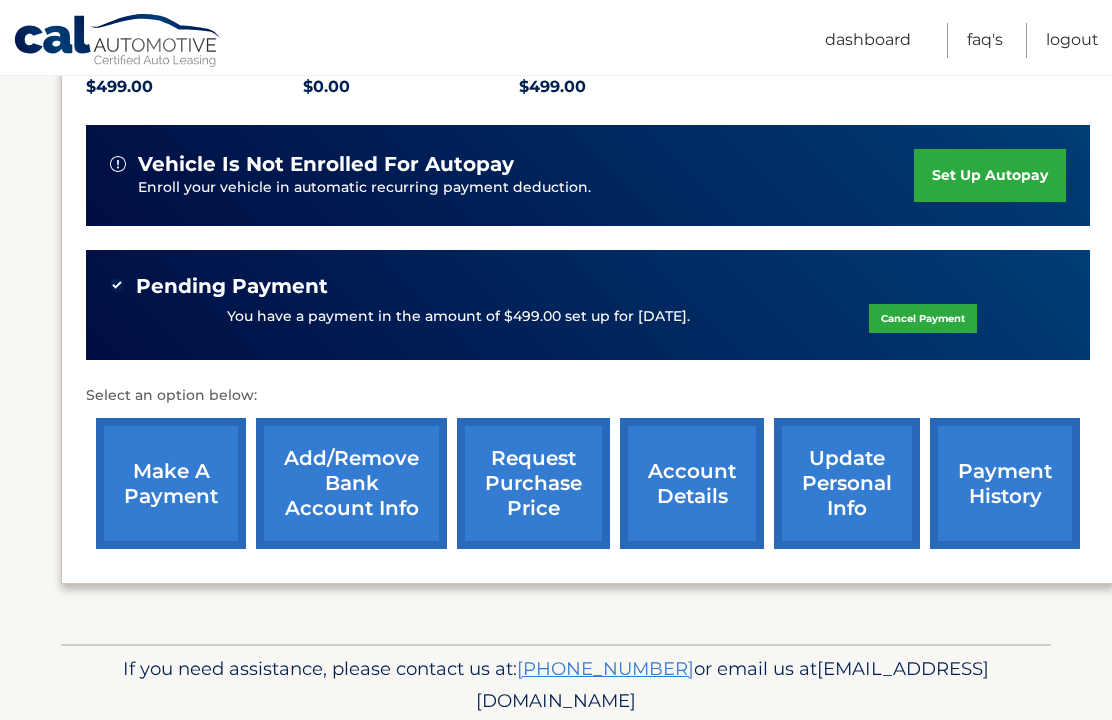 scroll, scrollTop: 455, scrollLeft: 0, axis: vertical 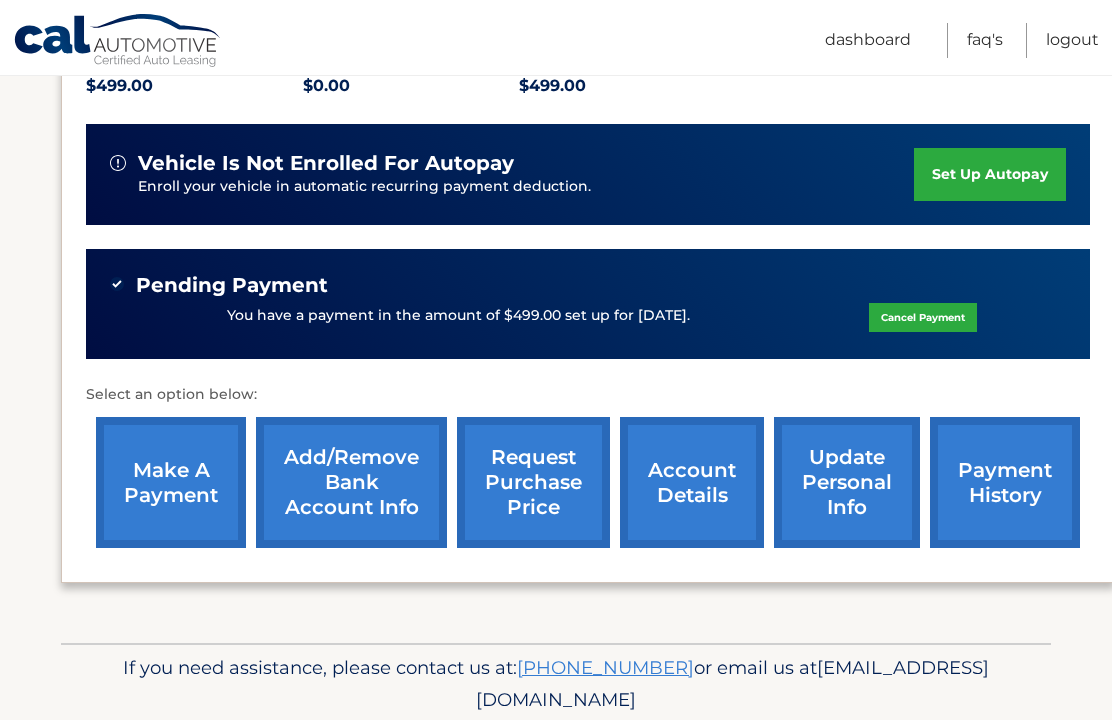 click on "payment history" at bounding box center (1005, 482) 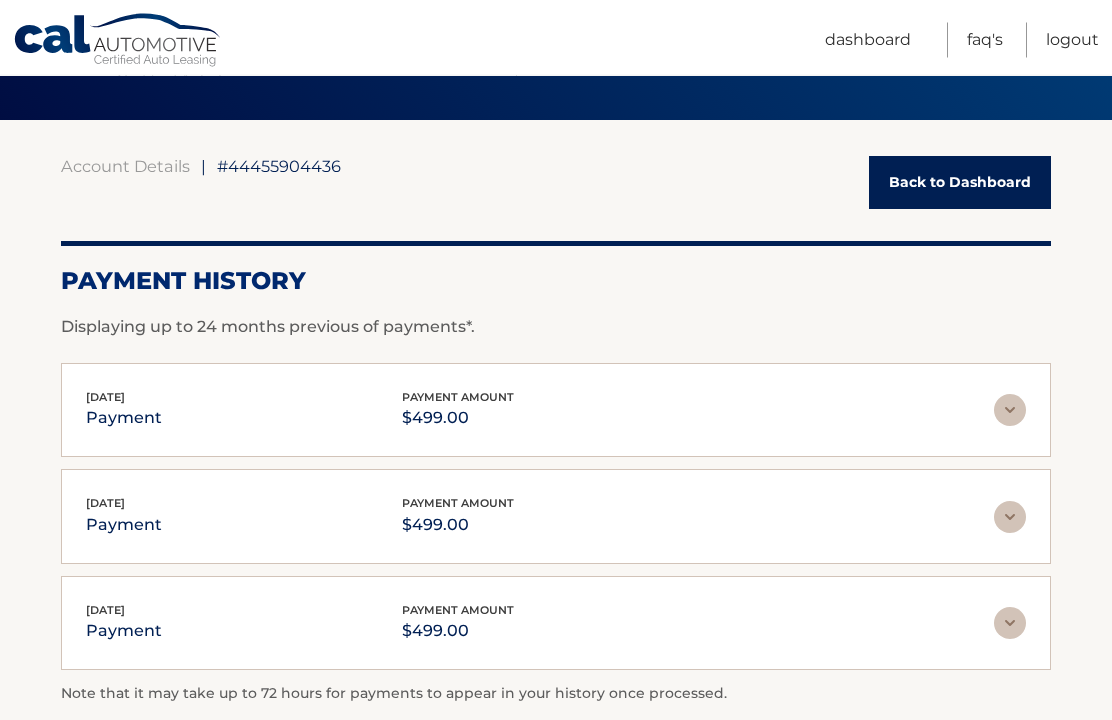 scroll, scrollTop: 0, scrollLeft: 0, axis: both 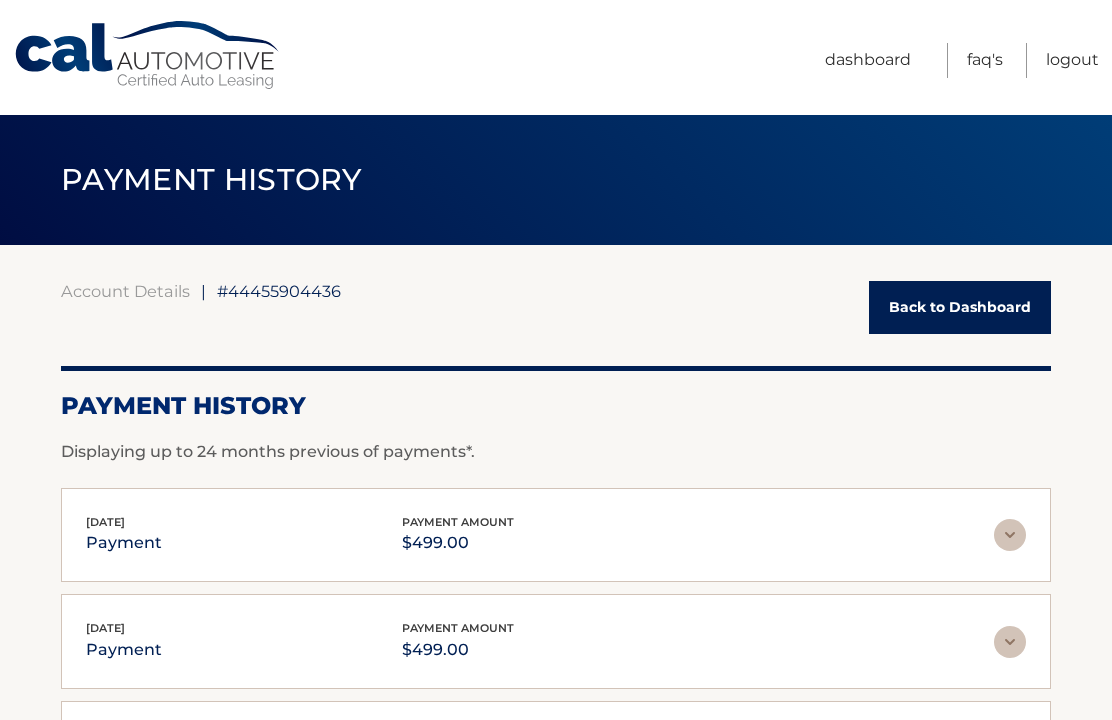 click on "Dashboard" at bounding box center (868, 60) 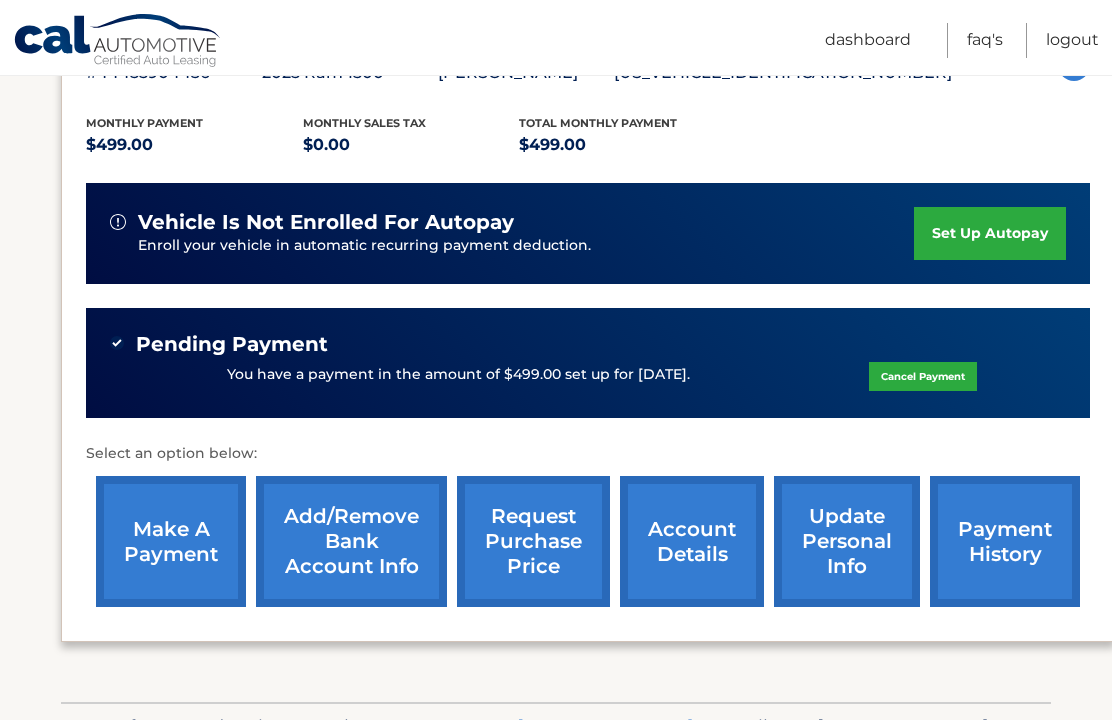 scroll, scrollTop: 455, scrollLeft: 0, axis: vertical 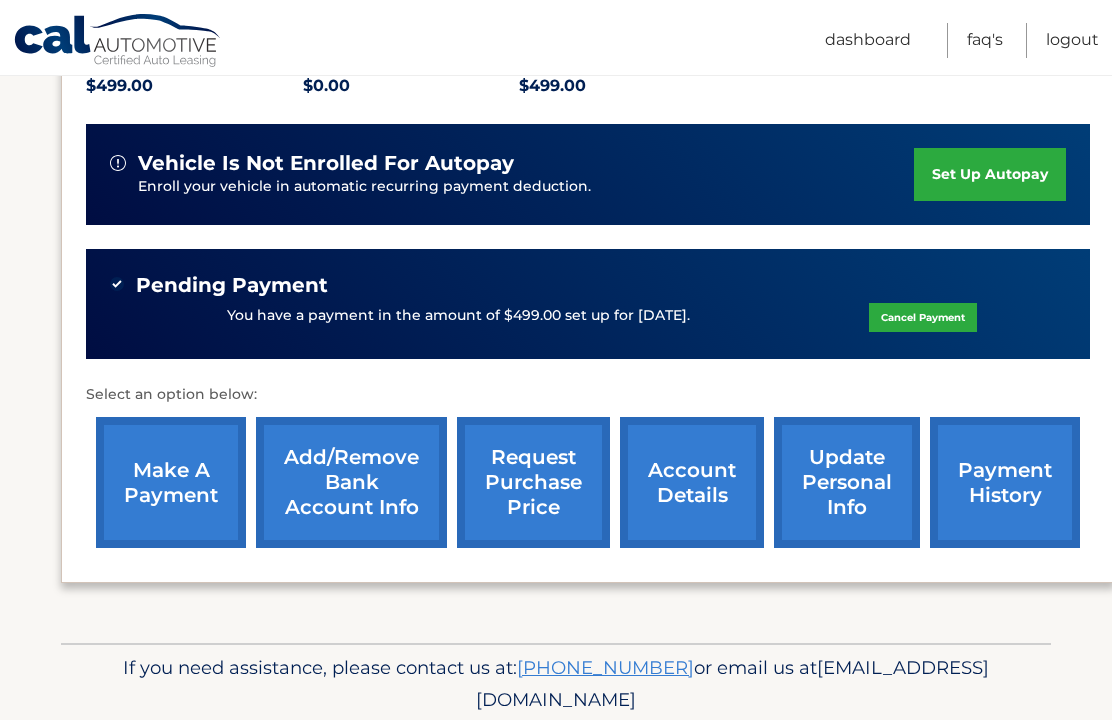 click on "account details" at bounding box center (692, 482) 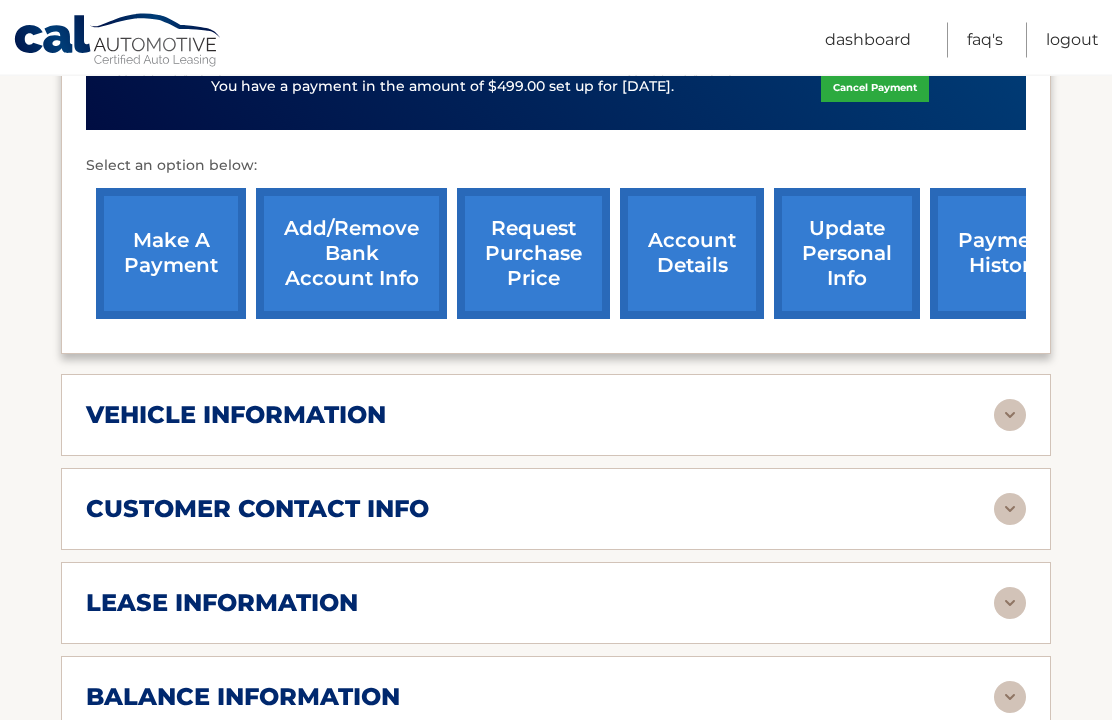 scroll, scrollTop: 725, scrollLeft: 0, axis: vertical 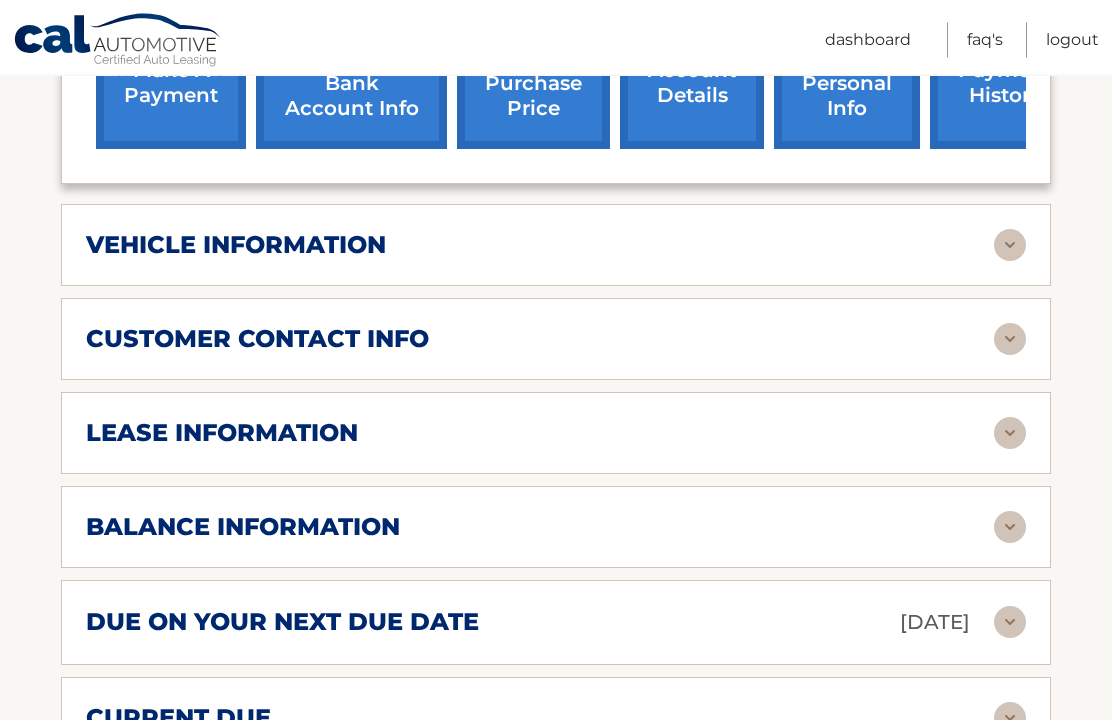 click on "customer contact info" at bounding box center [540, 340] 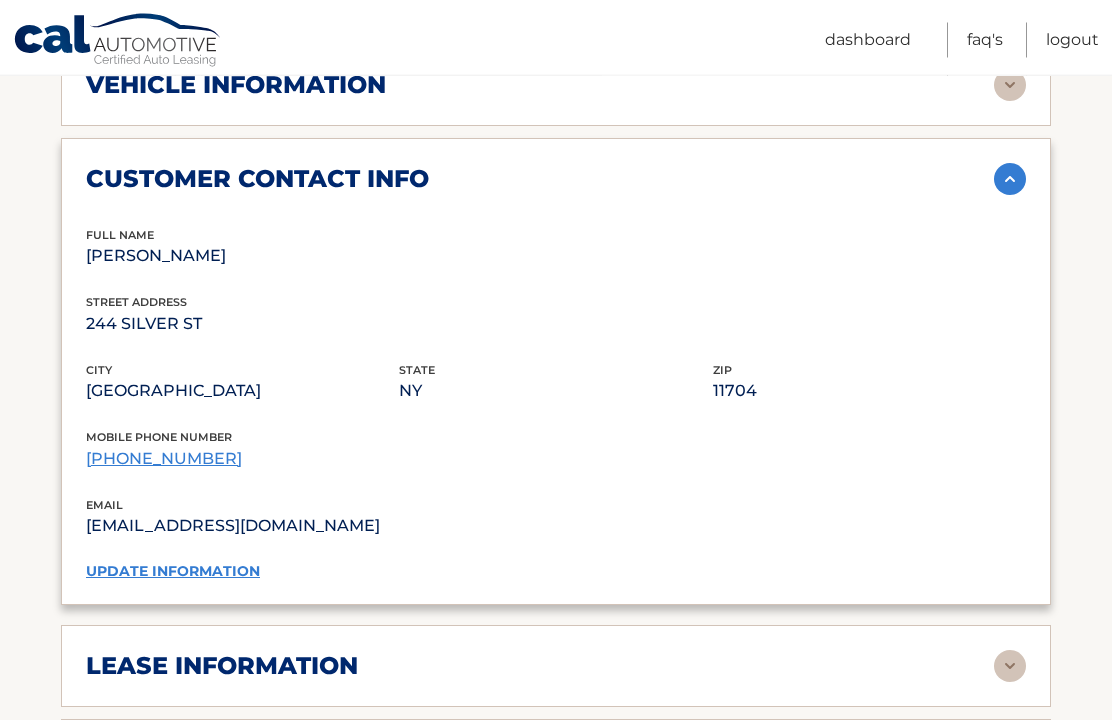 scroll, scrollTop: 1041, scrollLeft: 0, axis: vertical 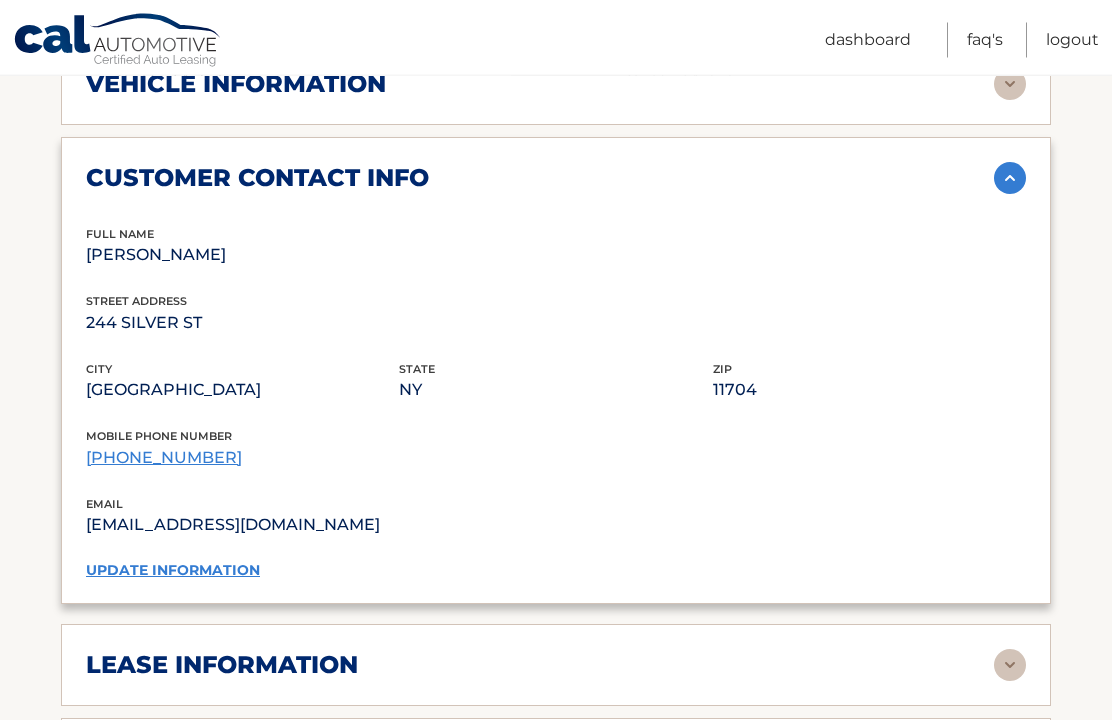 click on "(631) 422-1743" at bounding box center [164, 458] 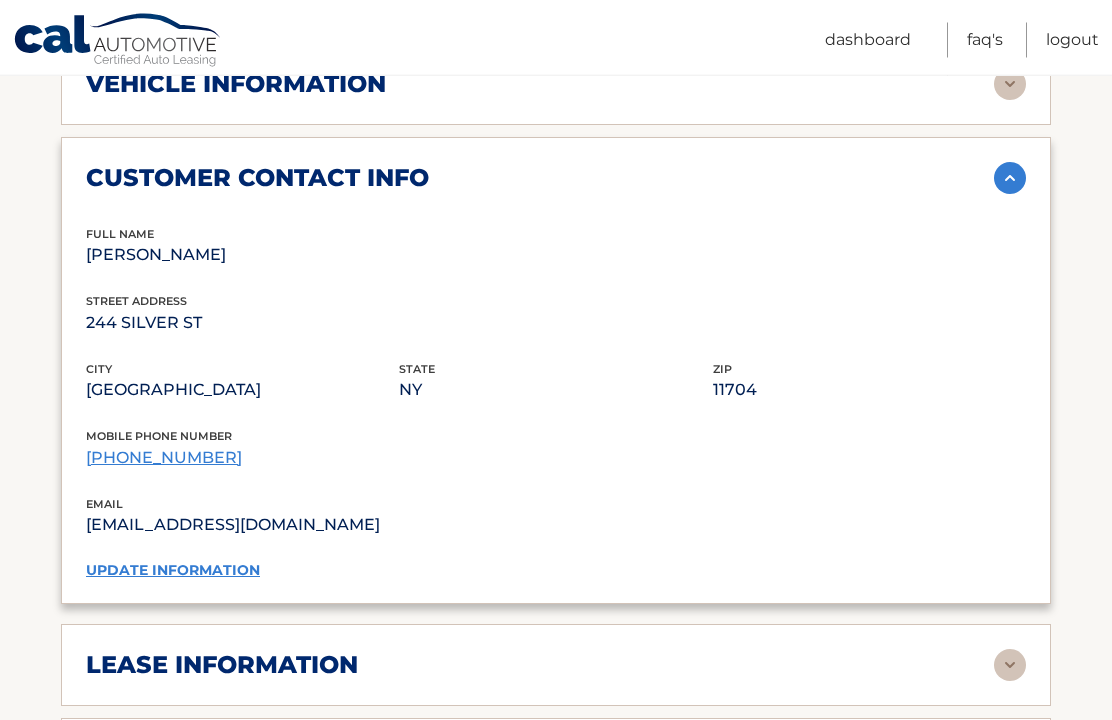 click on "update information" at bounding box center [173, 571] 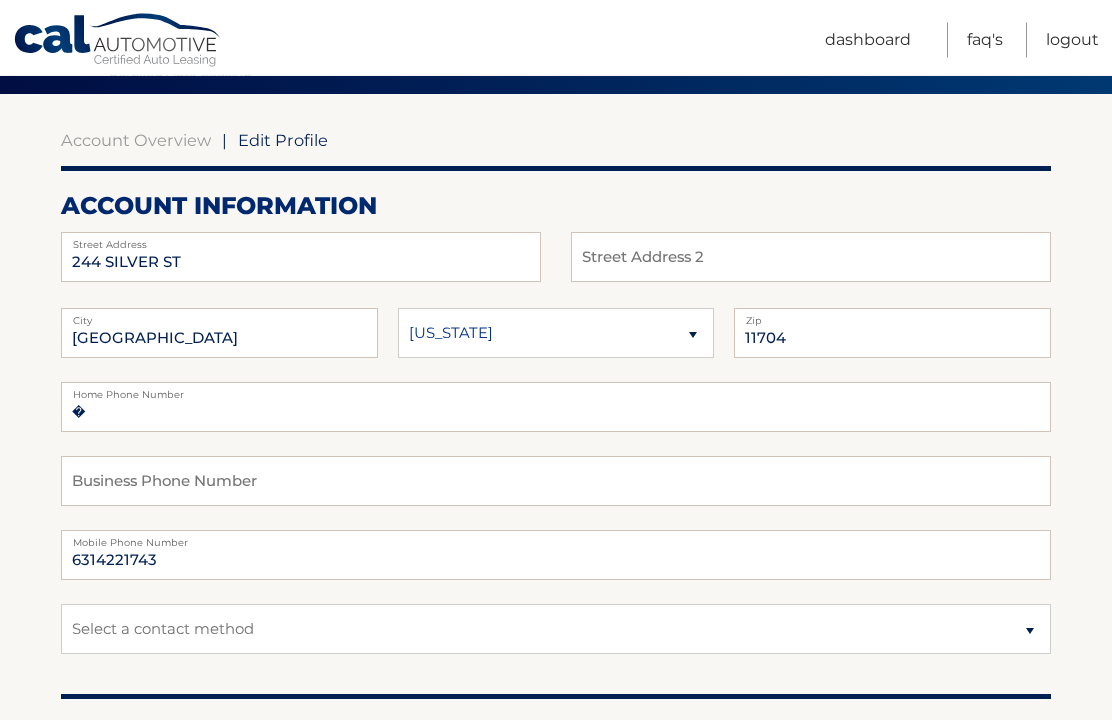 scroll, scrollTop: 151, scrollLeft: 0, axis: vertical 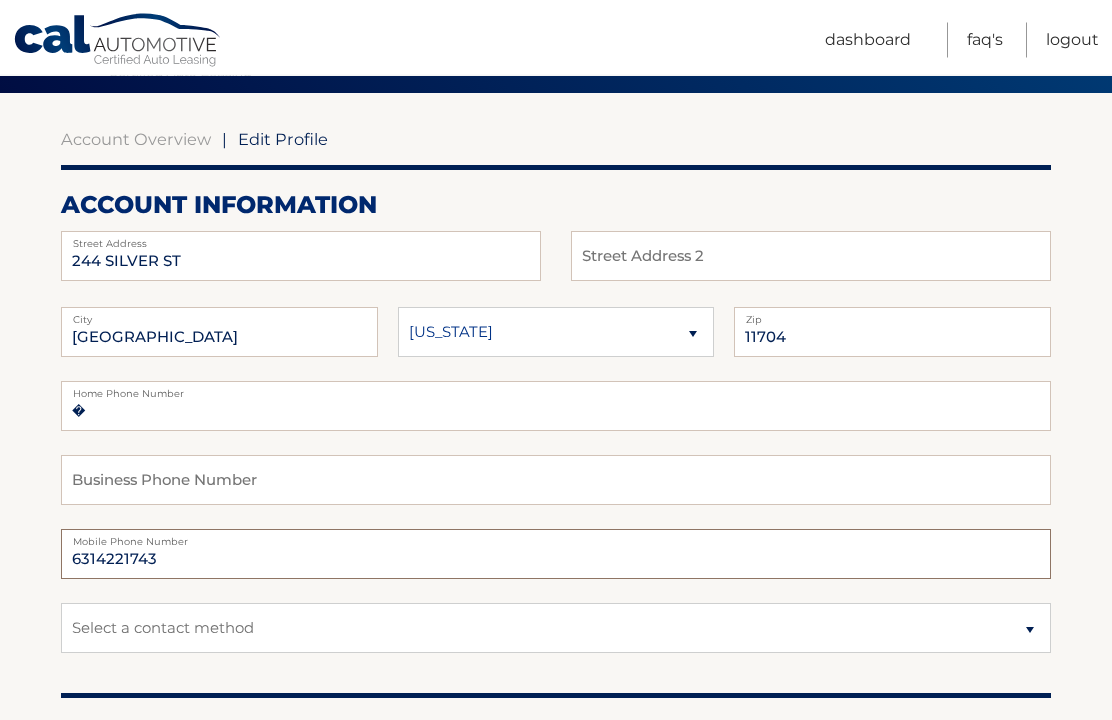 click on "6314221743" at bounding box center (556, 555) 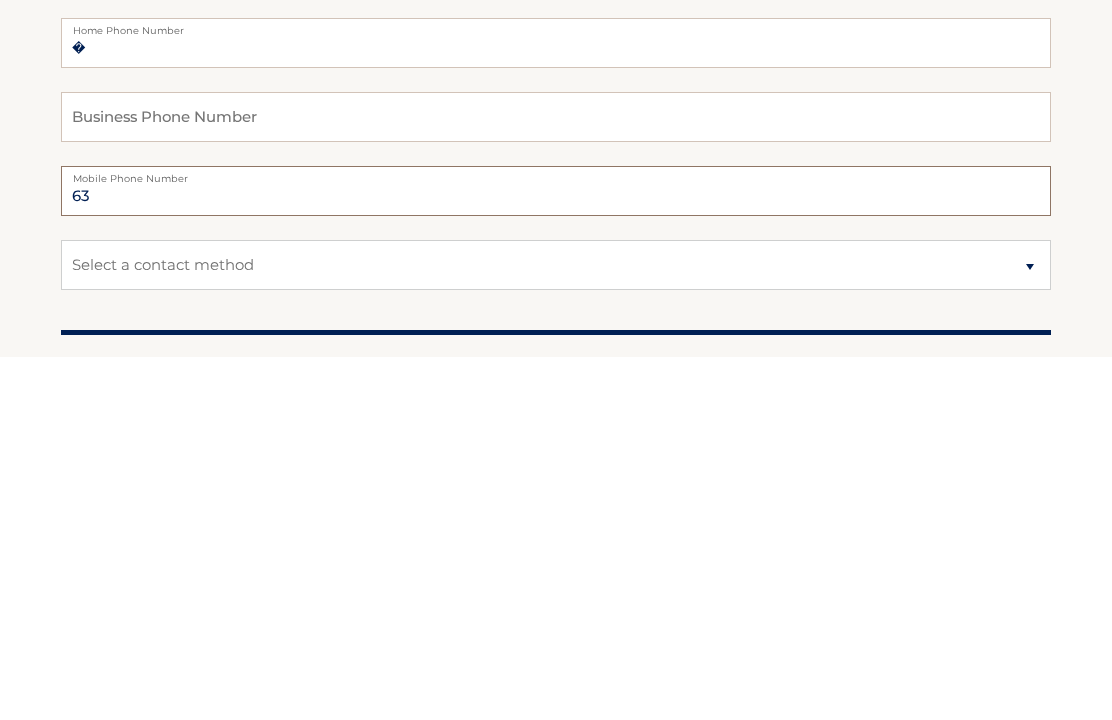 type on "6" 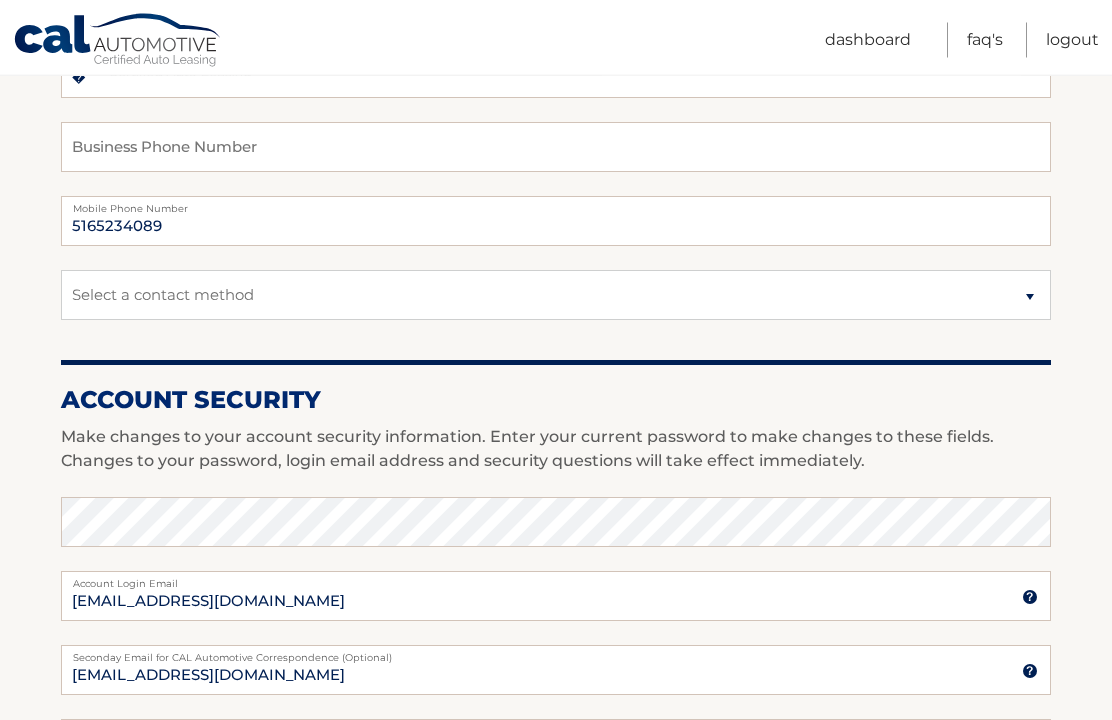 scroll, scrollTop: 433, scrollLeft: 0, axis: vertical 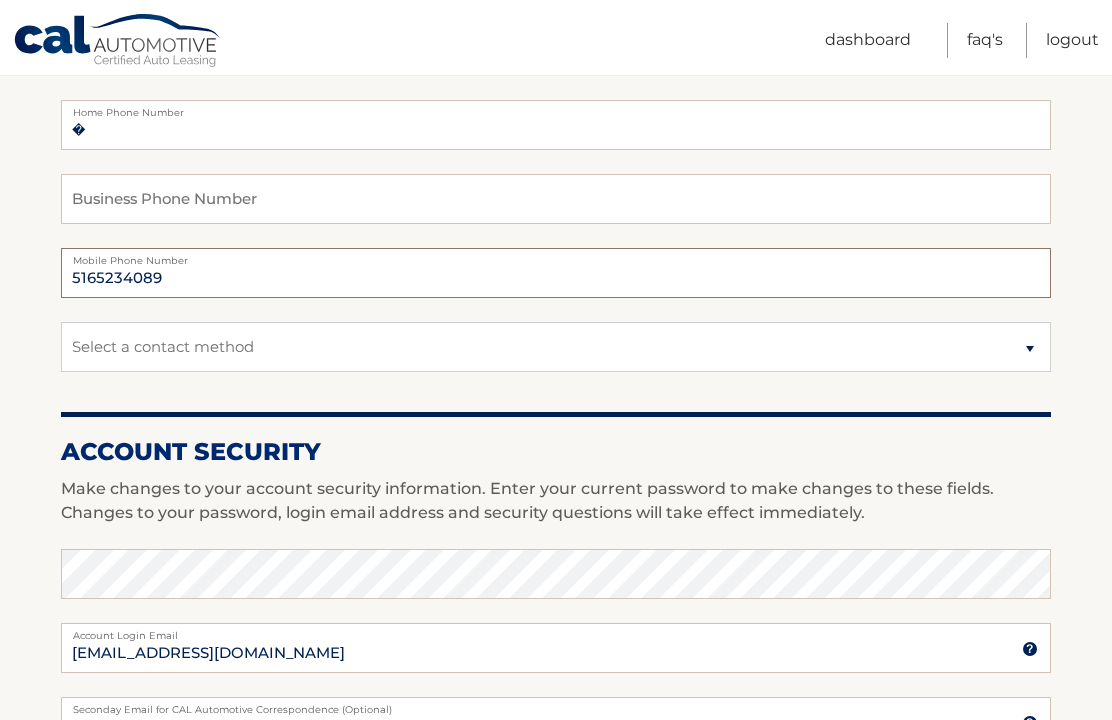 type on "5165234089" 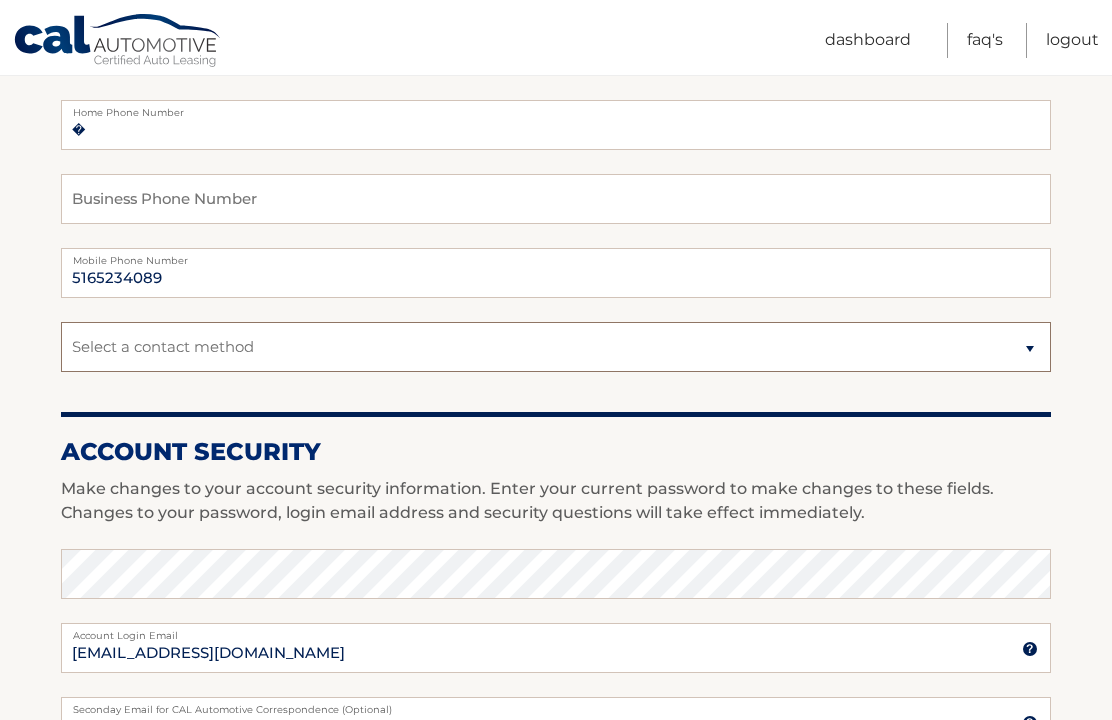 click on "Select a contact method
Mobile
Home" at bounding box center (556, 347) 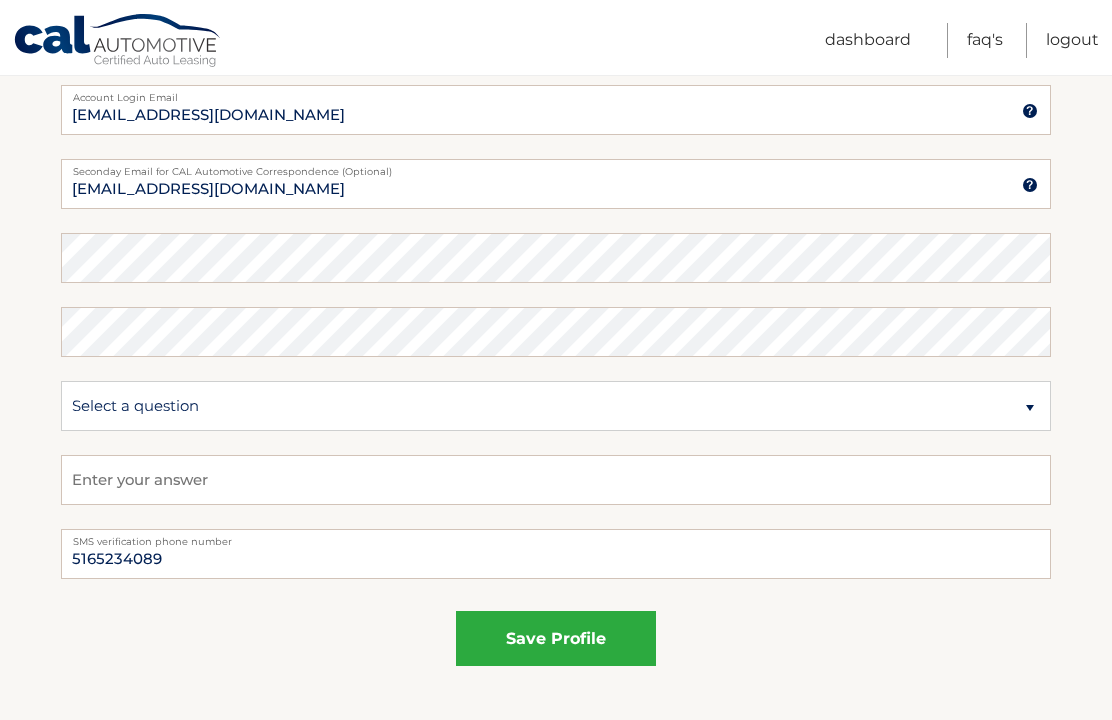 scroll, scrollTop: 971, scrollLeft: 0, axis: vertical 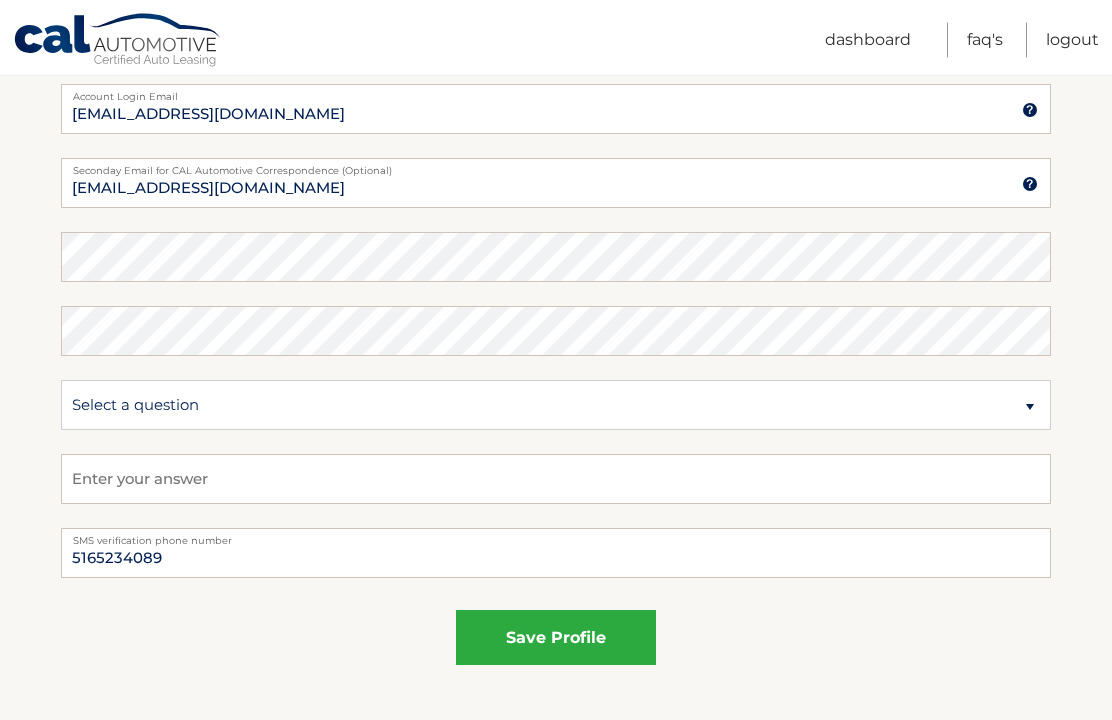 click on "save profile" at bounding box center [556, 638] 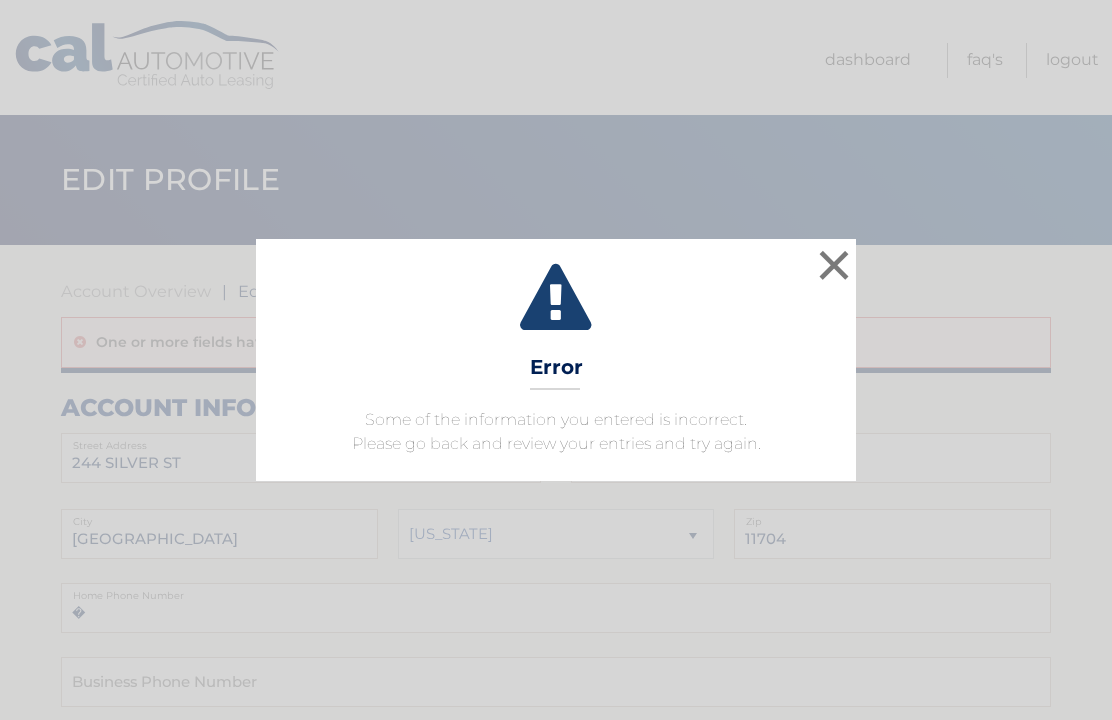 scroll, scrollTop: 0, scrollLeft: 0, axis: both 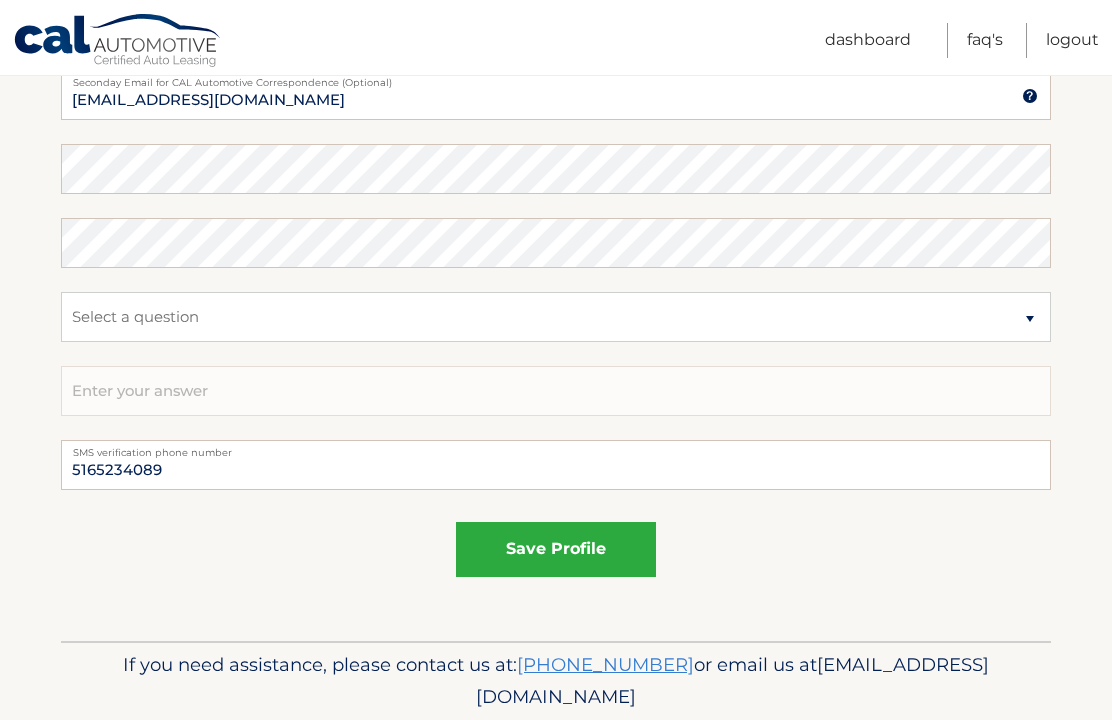 click on "save profile" at bounding box center [556, 549] 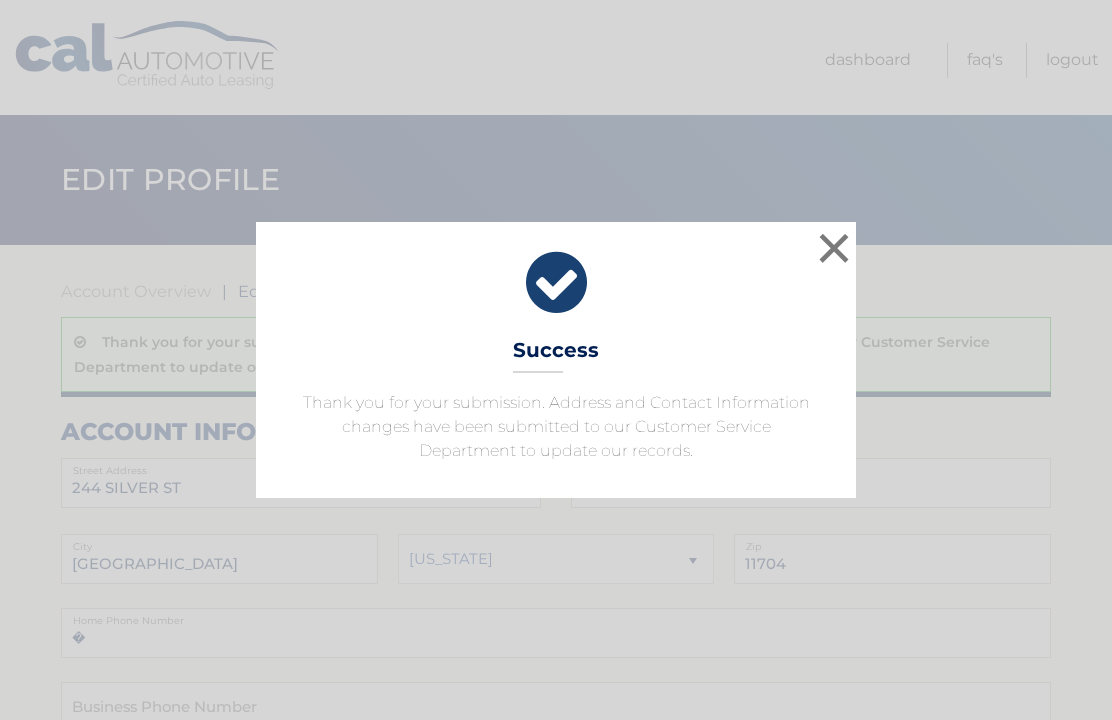 scroll, scrollTop: 0, scrollLeft: 0, axis: both 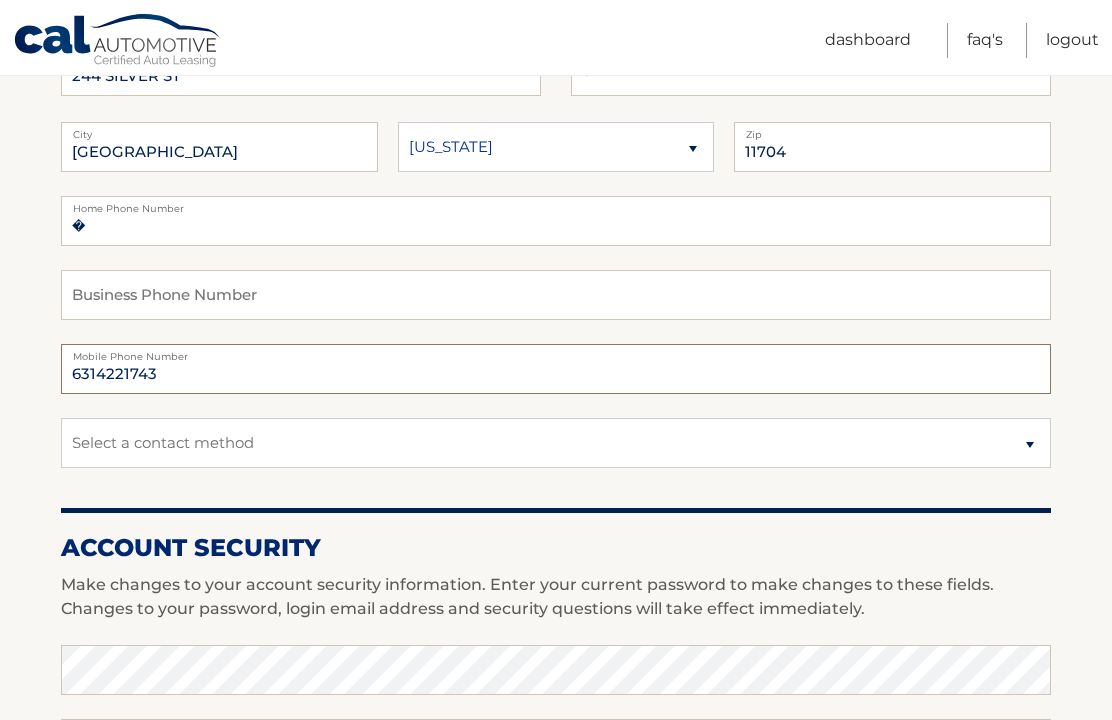 click on "6314221743" at bounding box center [556, 369] 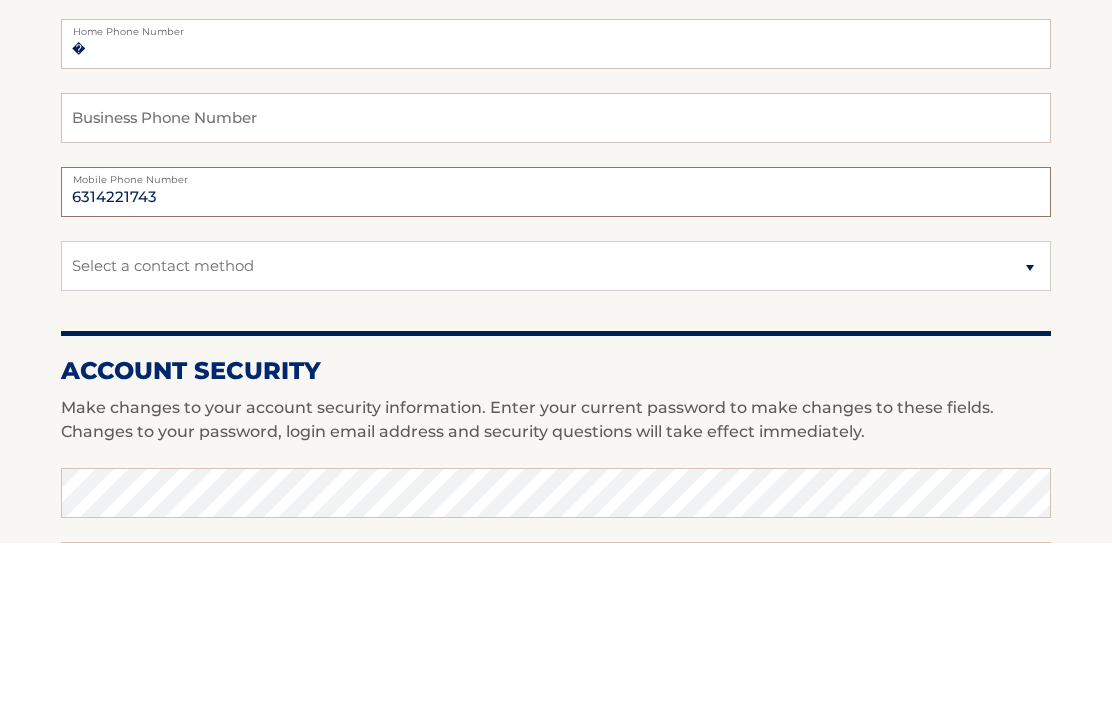 click on "6314221743" at bounding box center [556, 369] 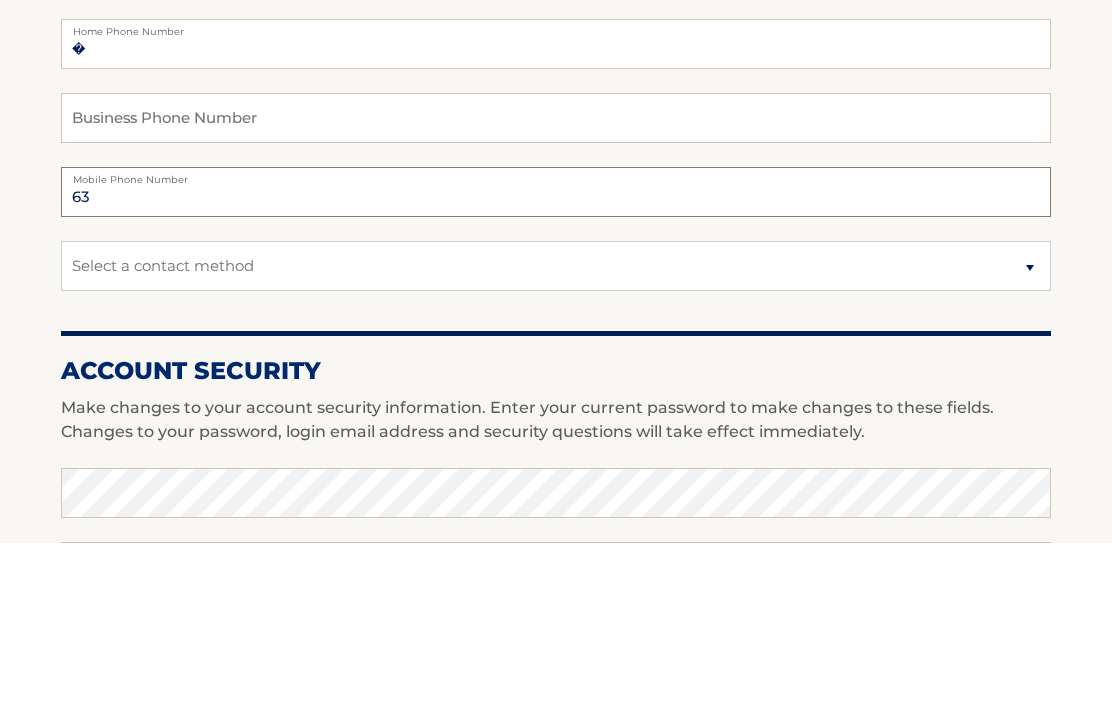 type on "6" 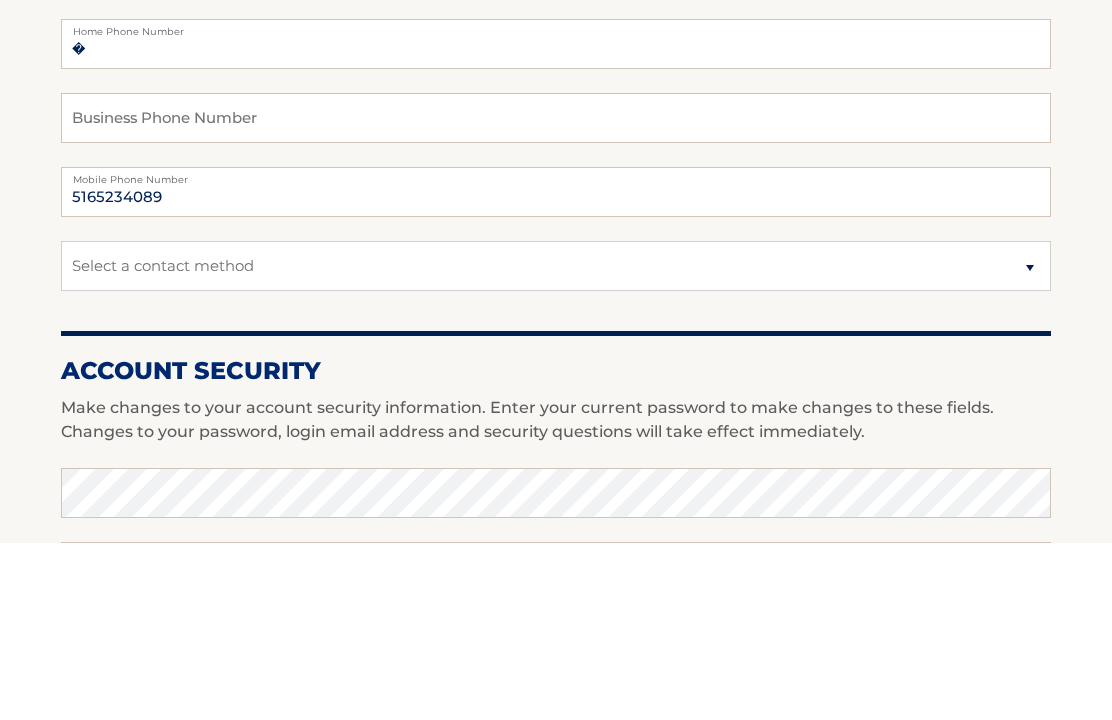 scroll, scrollTop: 589, scrollLeft: 0, axis: vertical 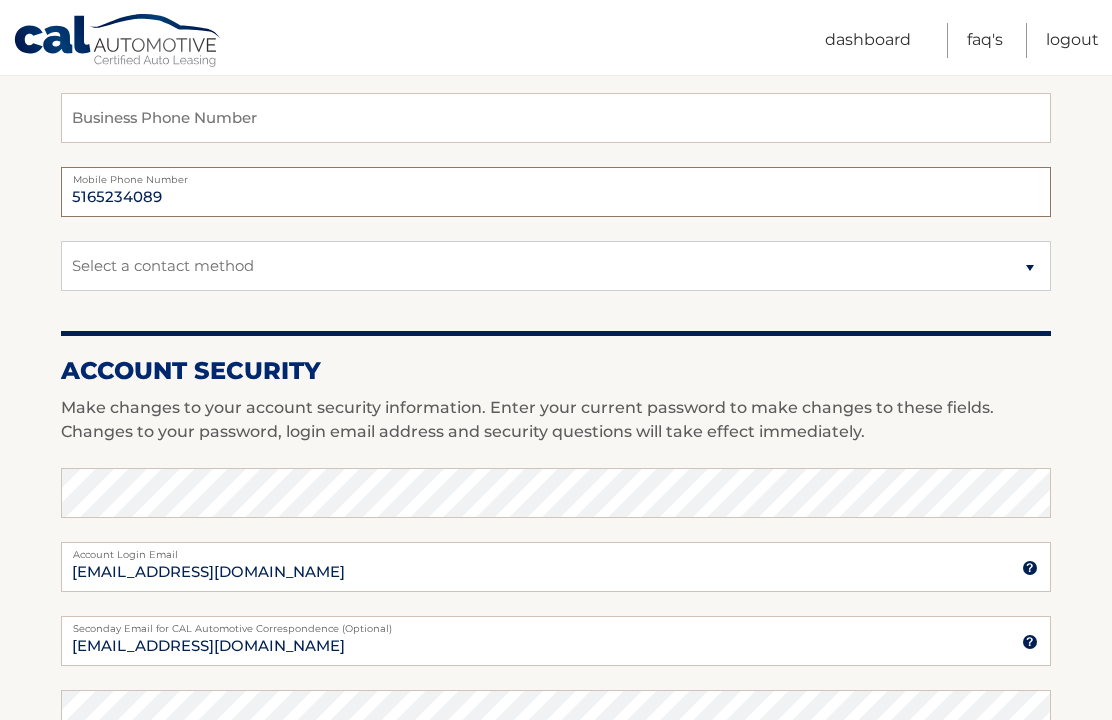 type on "5165234089" 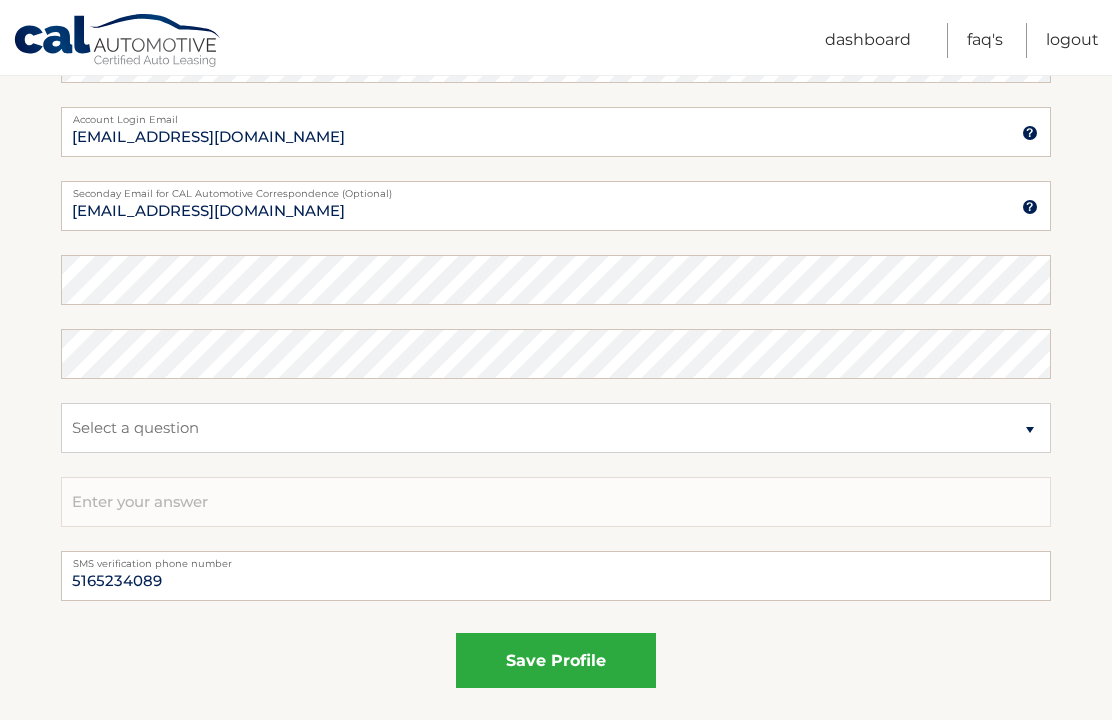 scroll, scrollTop: 1113, scrollLeft: 0, axis: vertical 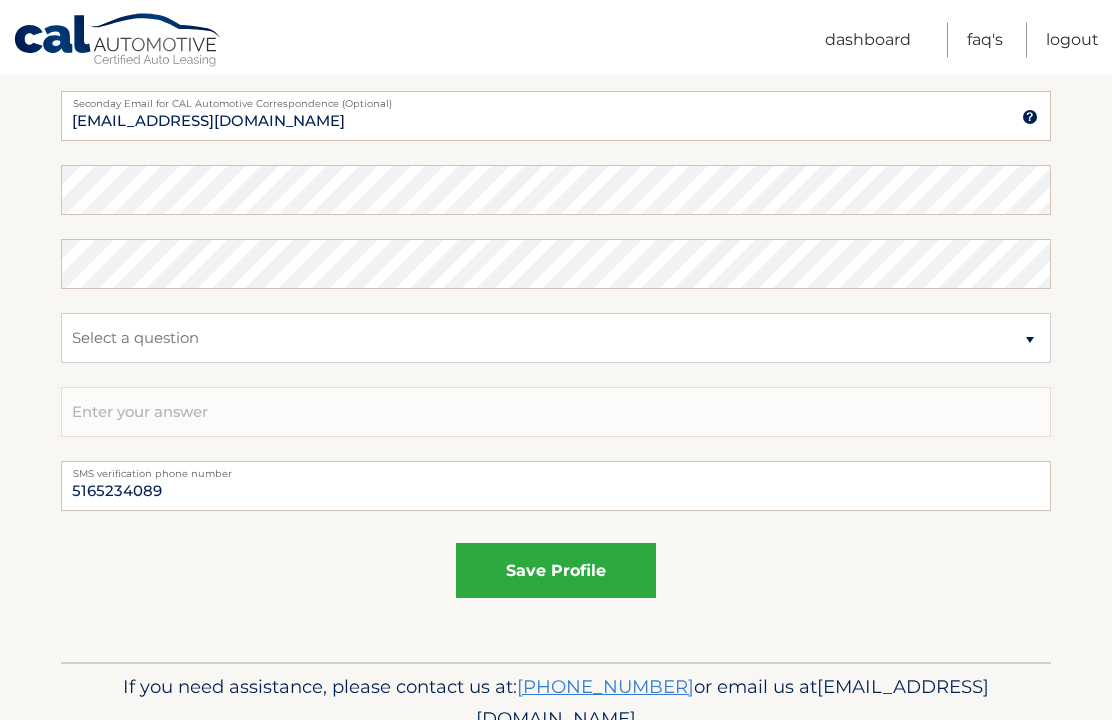 click on "save profile" at bounding box center (556, 571) 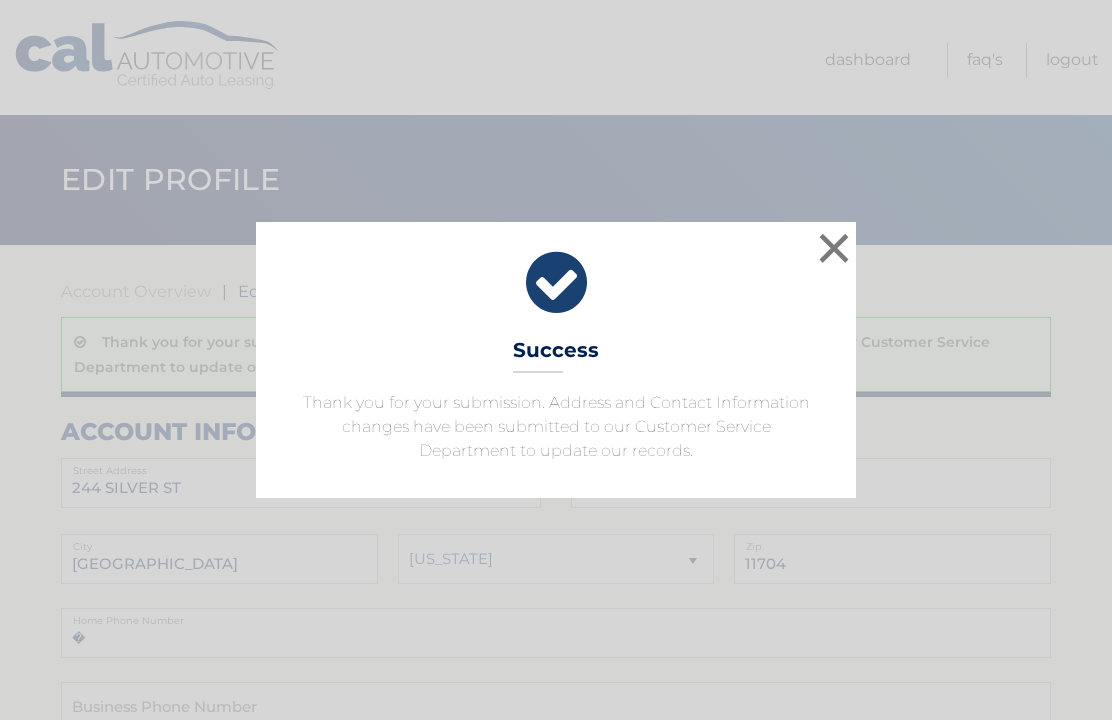 scroll, scrollTop: 0, scrollLeft: 0, axis: both 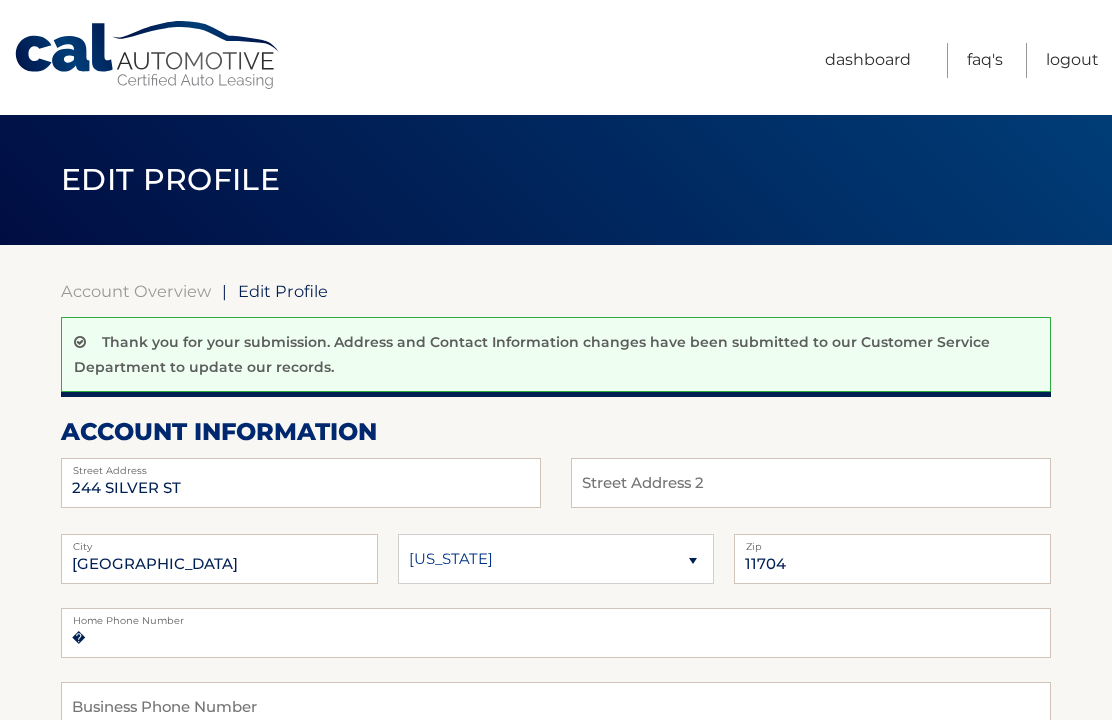 click on "Dashboard" at bounding box center [868, 60] 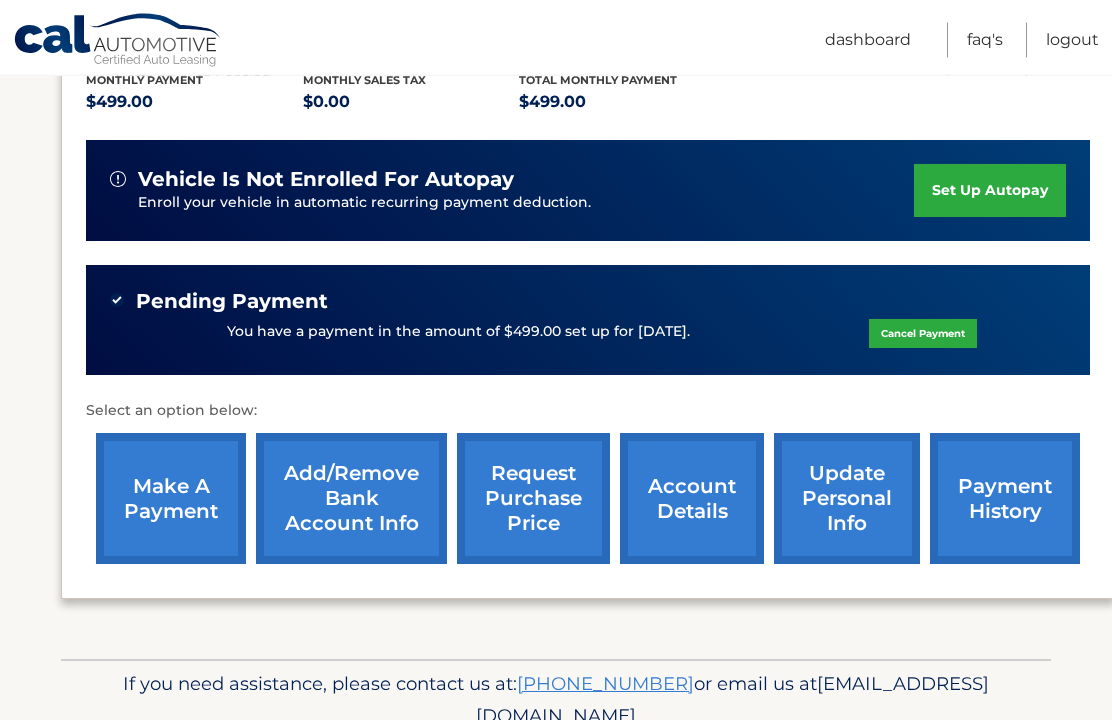 scroll, scrollTop: 455, scrollLeft: 0, axis: vertical 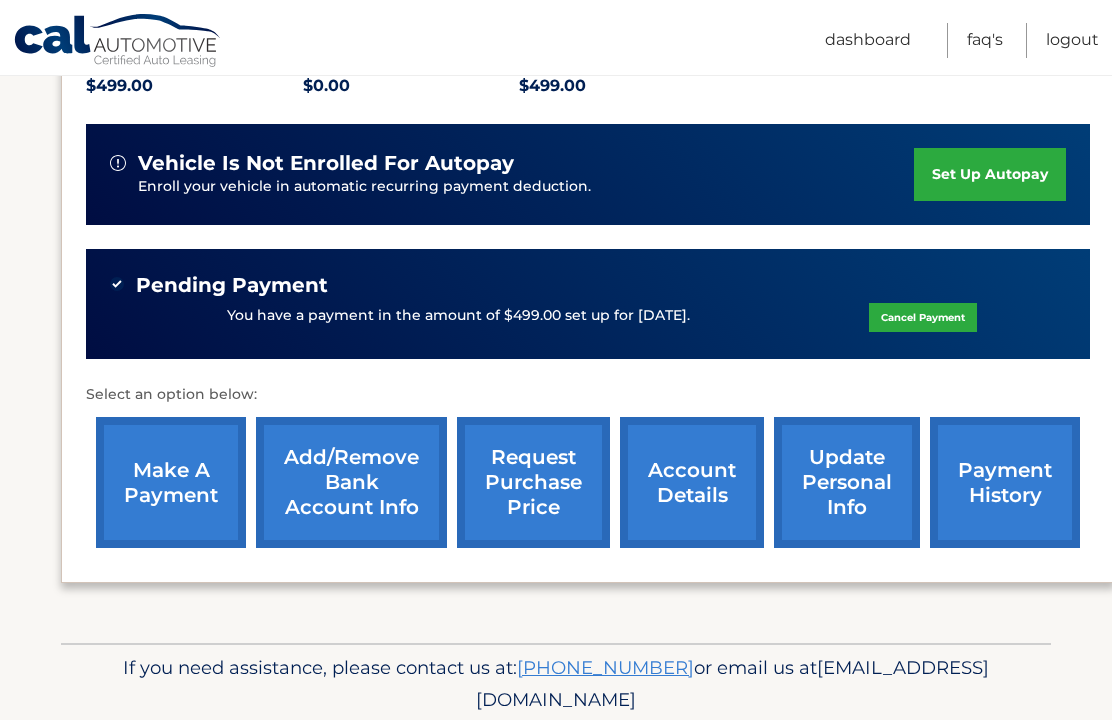 click on "update personal info" at bounding box center [847, 482] 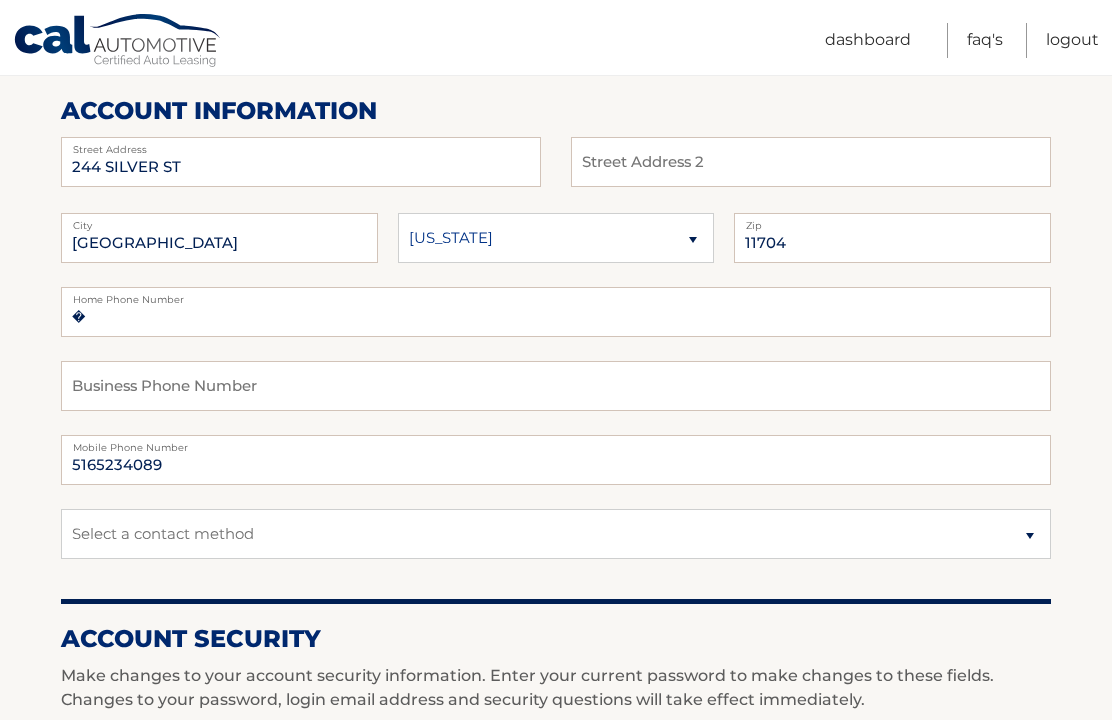 scroll, scrollTop: 0, scrollLeft: 0, axis: both 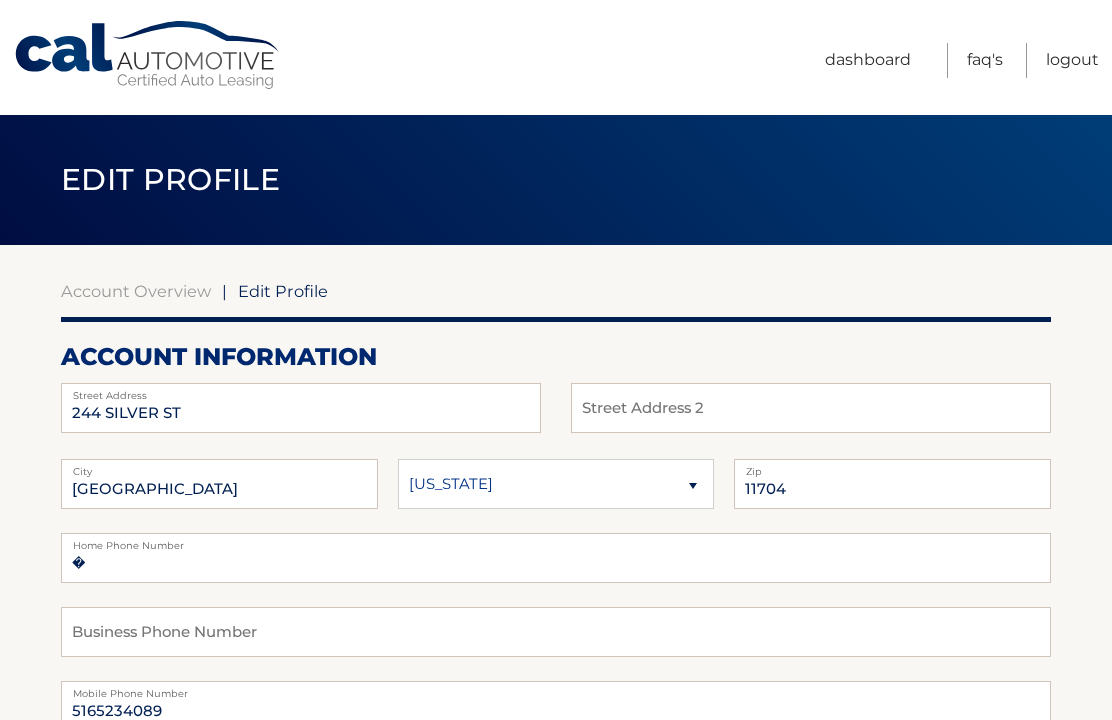 click on "Dashboard" at bounding box center [868, 60] 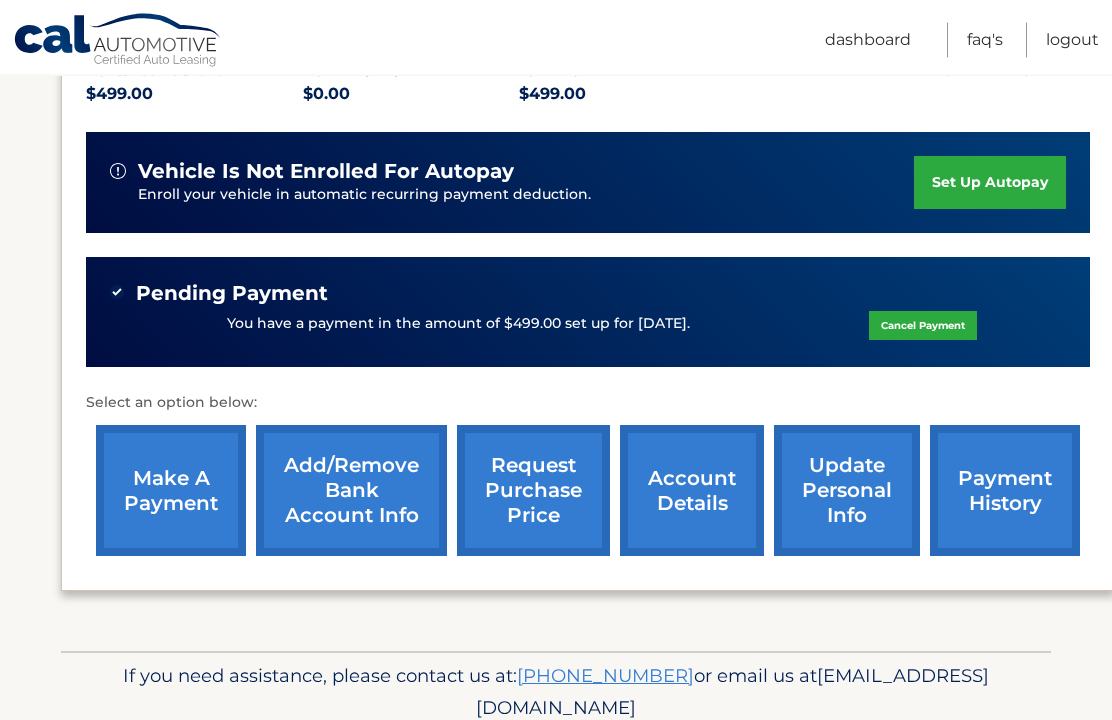 scroll, scrollTop: 455, scrollLeft: 0, axis: vertical 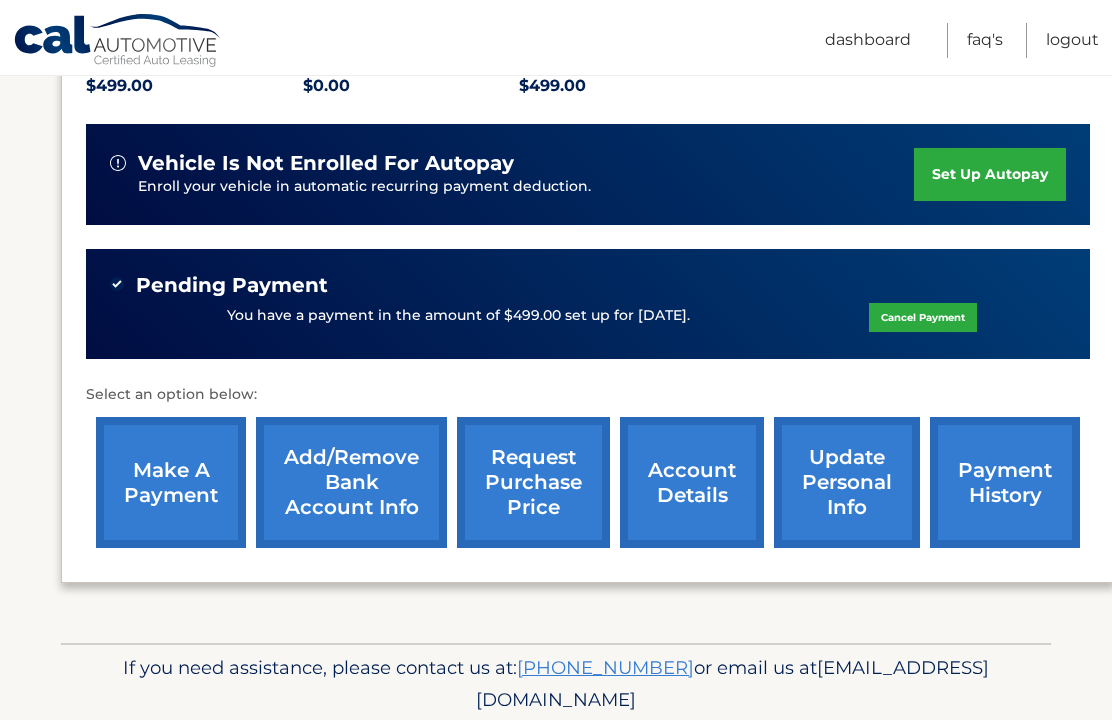 click on "account details" at bounding box center [692, 482] 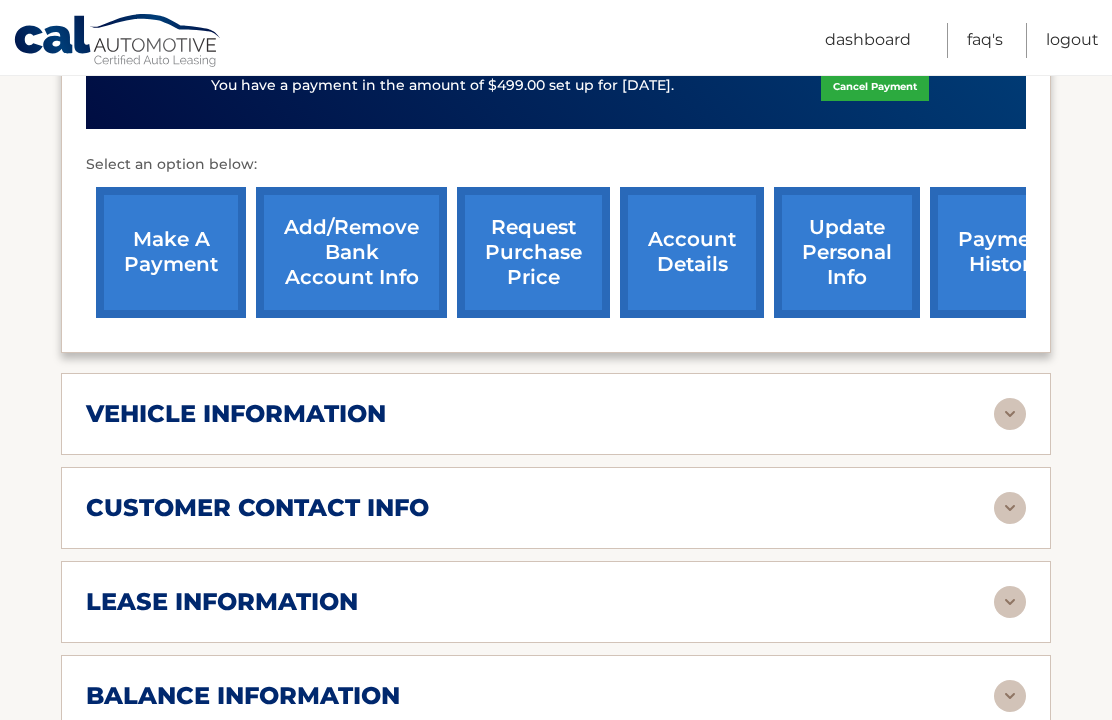 scroll, scrollTop: 731, scrollLeft: 0, axis: vertical 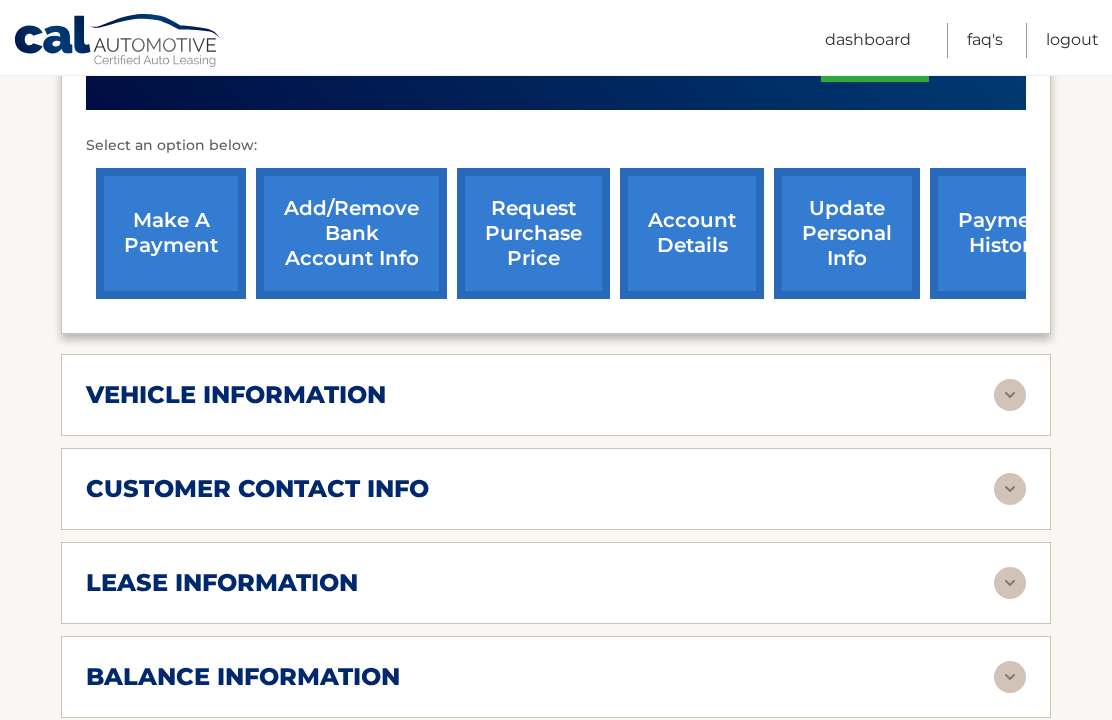 click on "vehicle information" at bounding box center (236, 395) 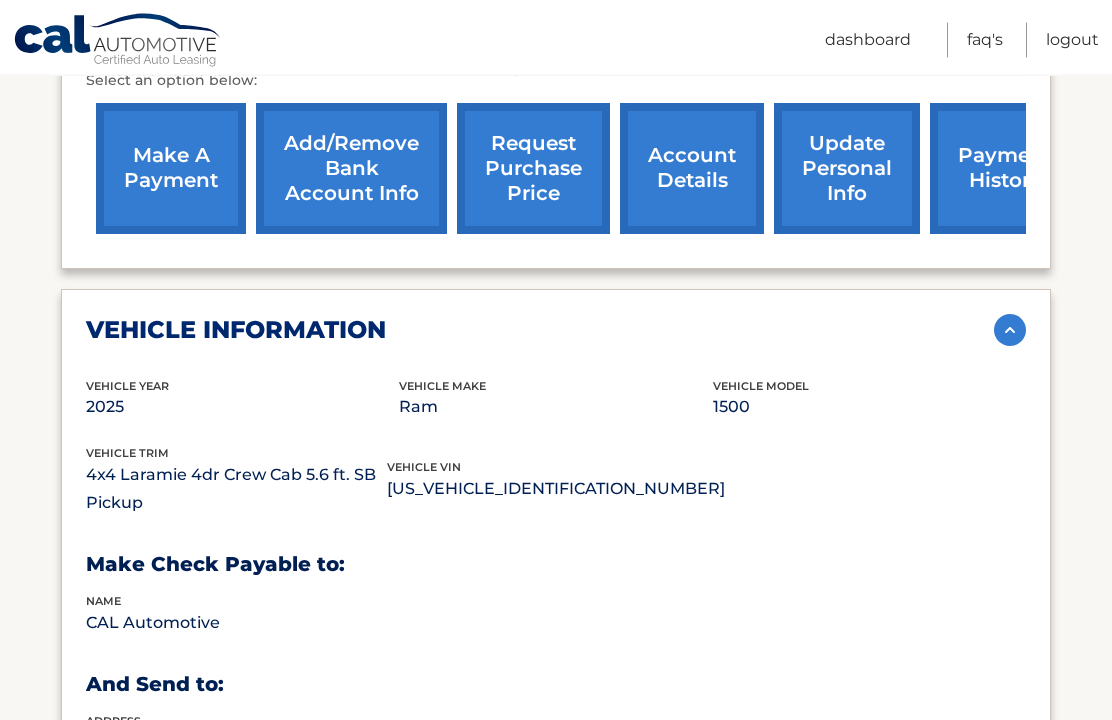 scroll, scrollTop: 800, scrollLeft: 0, axis: vertical 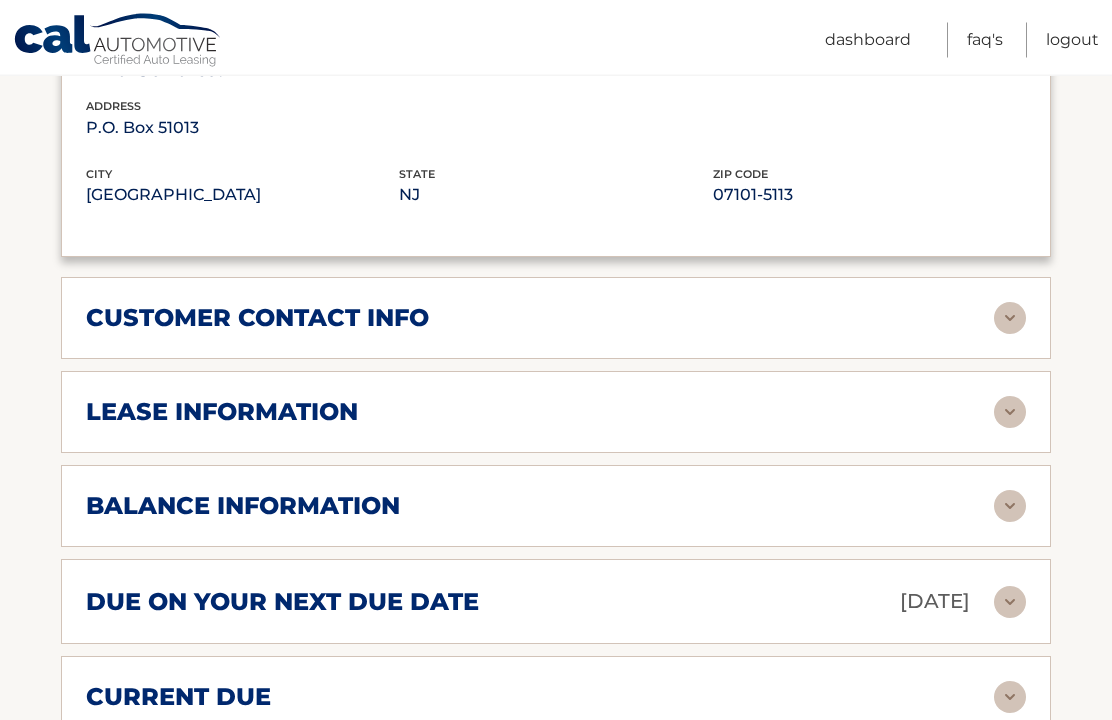 click on "balance information" at bounding box center [243, 507] 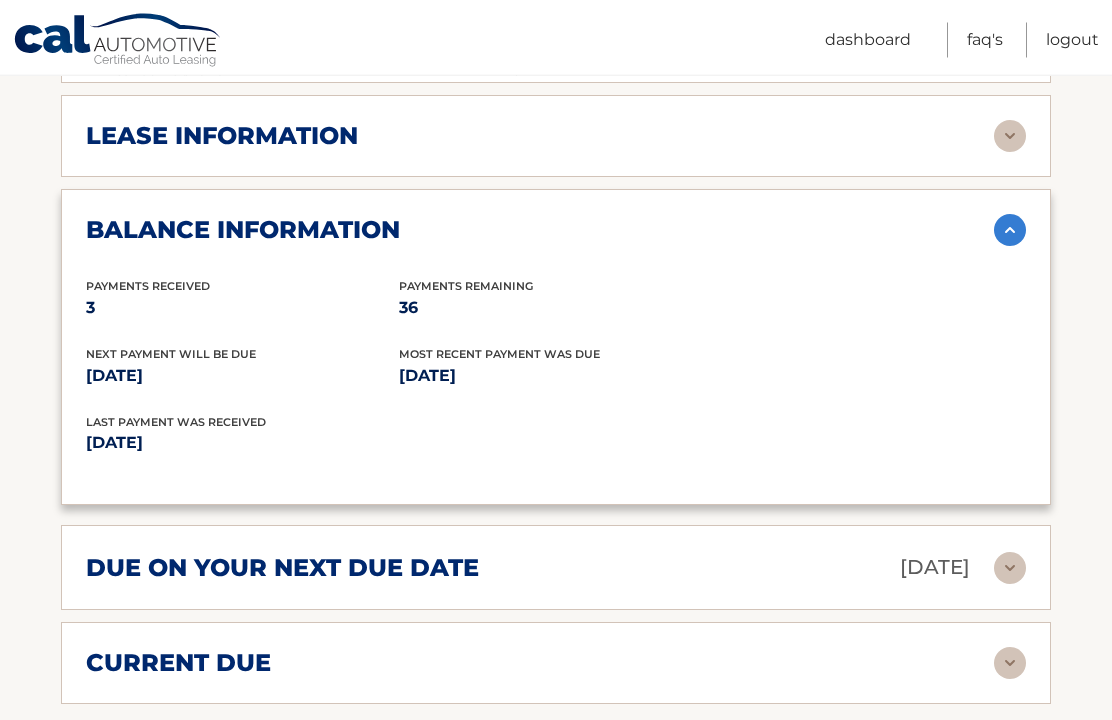 scroll, scrollTop: 1693, scrollLeft: 0, axis: vertical 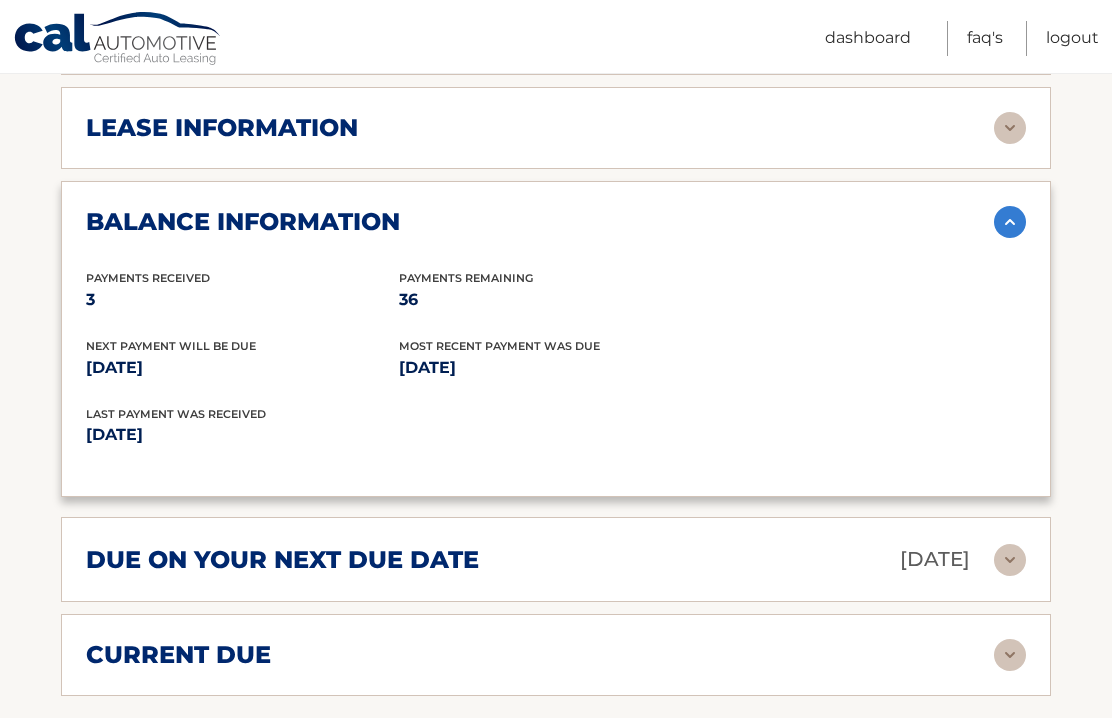click on "due on your next due date" at bounding box center [282, 562] 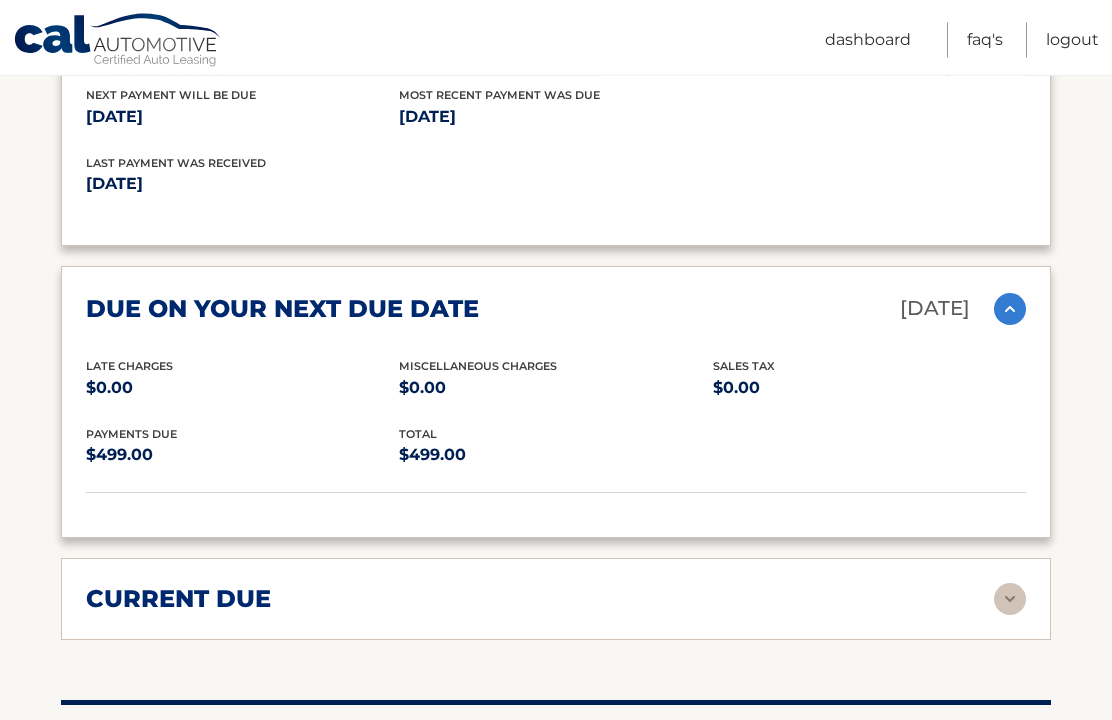 click on "current due" at bounding box center [178, 600] 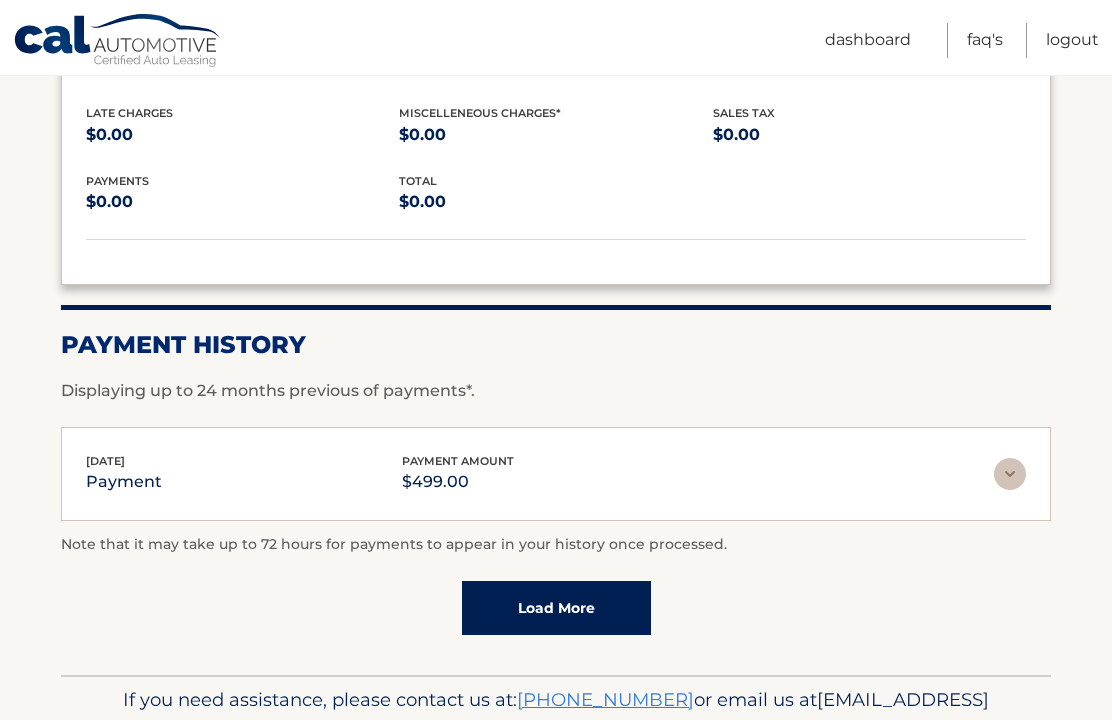 scroll, scrollTop: 2510, scrollLeft: 0, axis: vertical 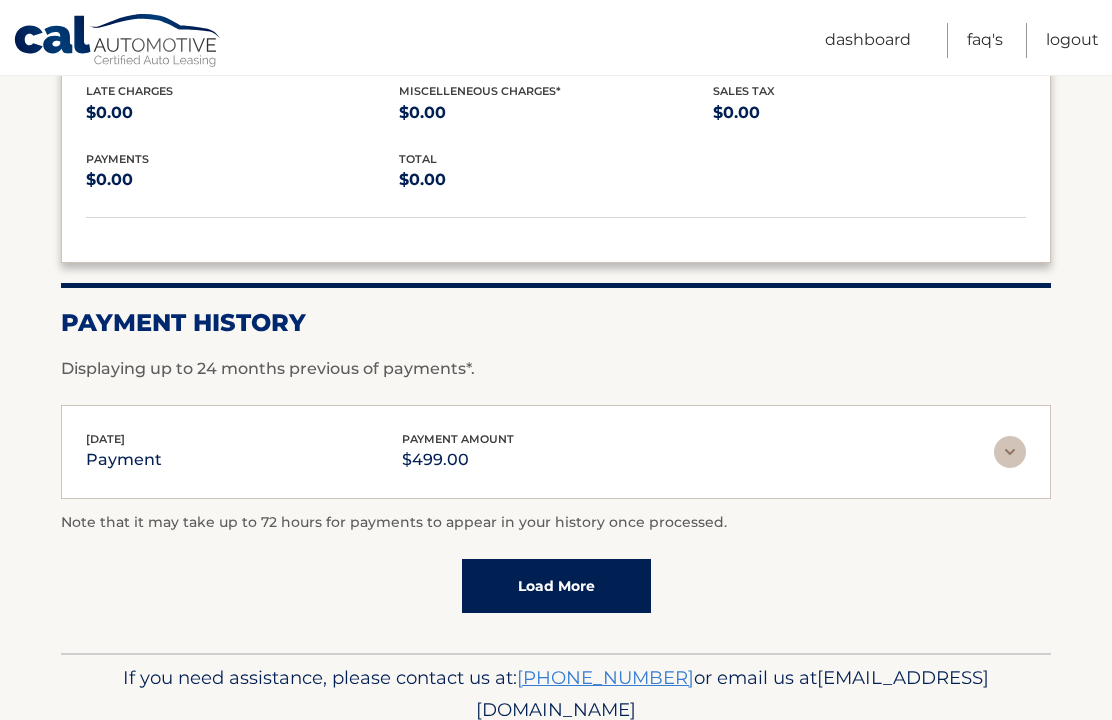 click on "Load More" at bounding box center (556, 586) 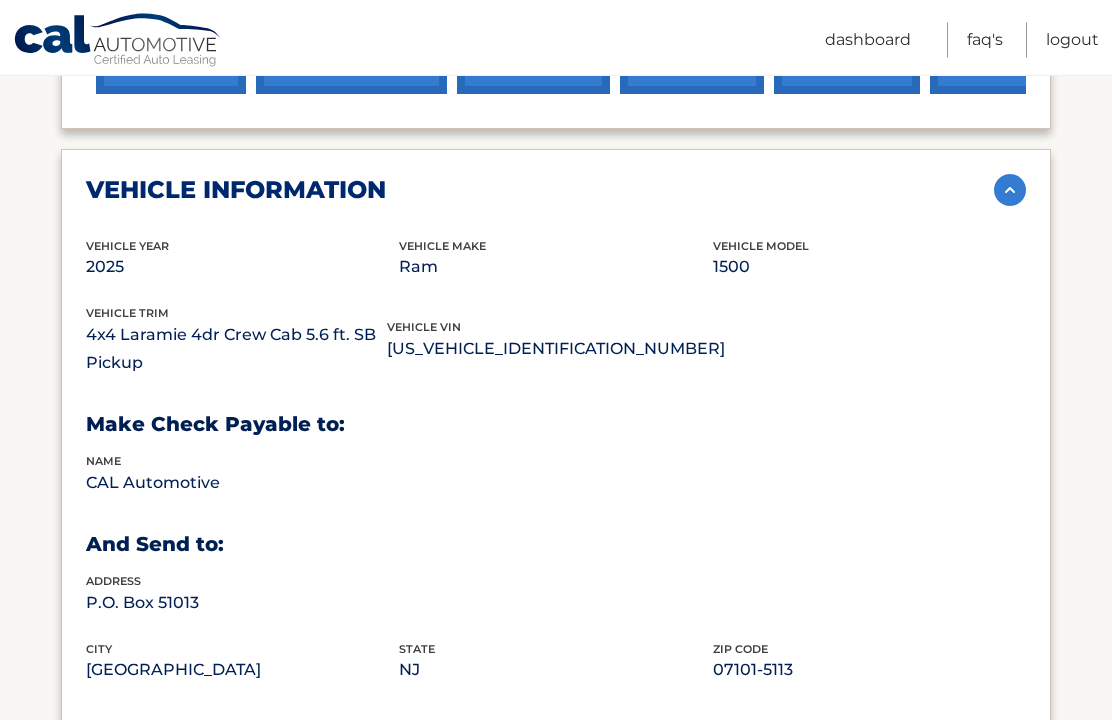 scroll, scrollTop: 907, scrollLeft: 0, axis: vertical 